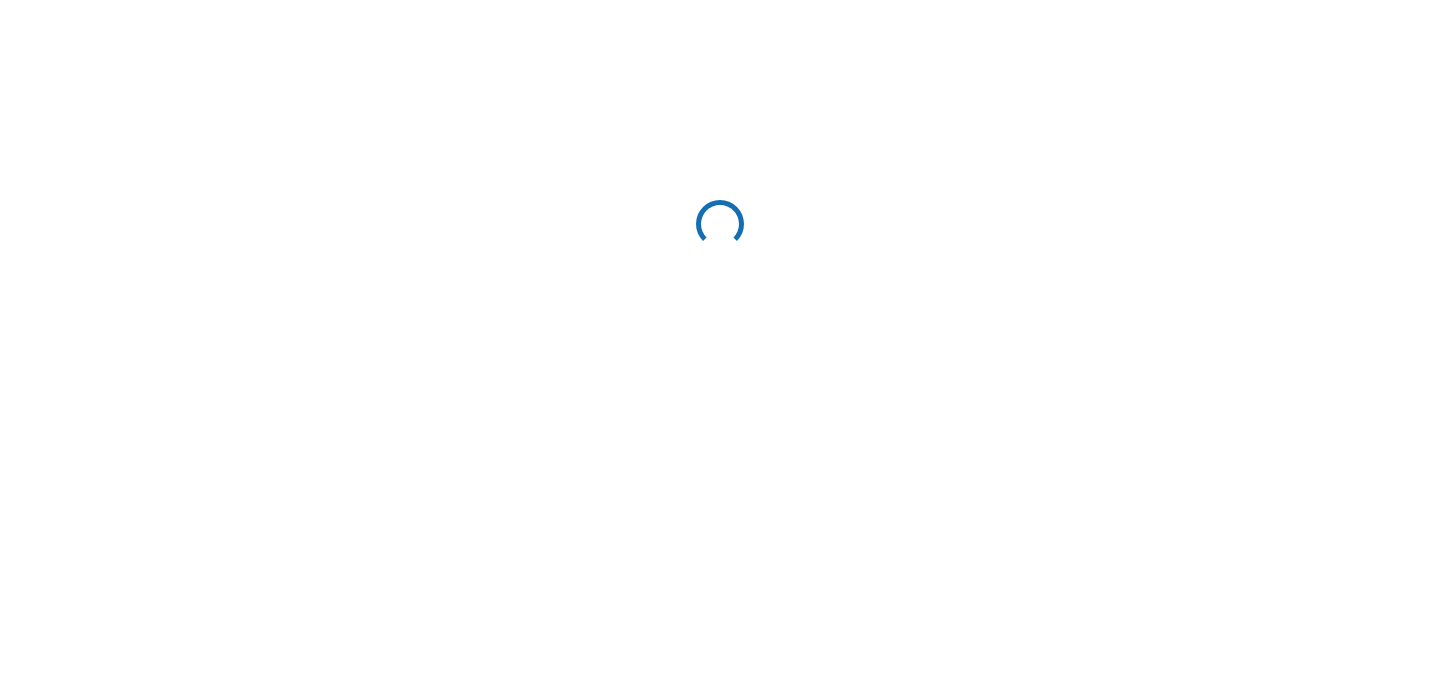 scroll, scrollTop: 0, scrollLeft: 0, axis: both 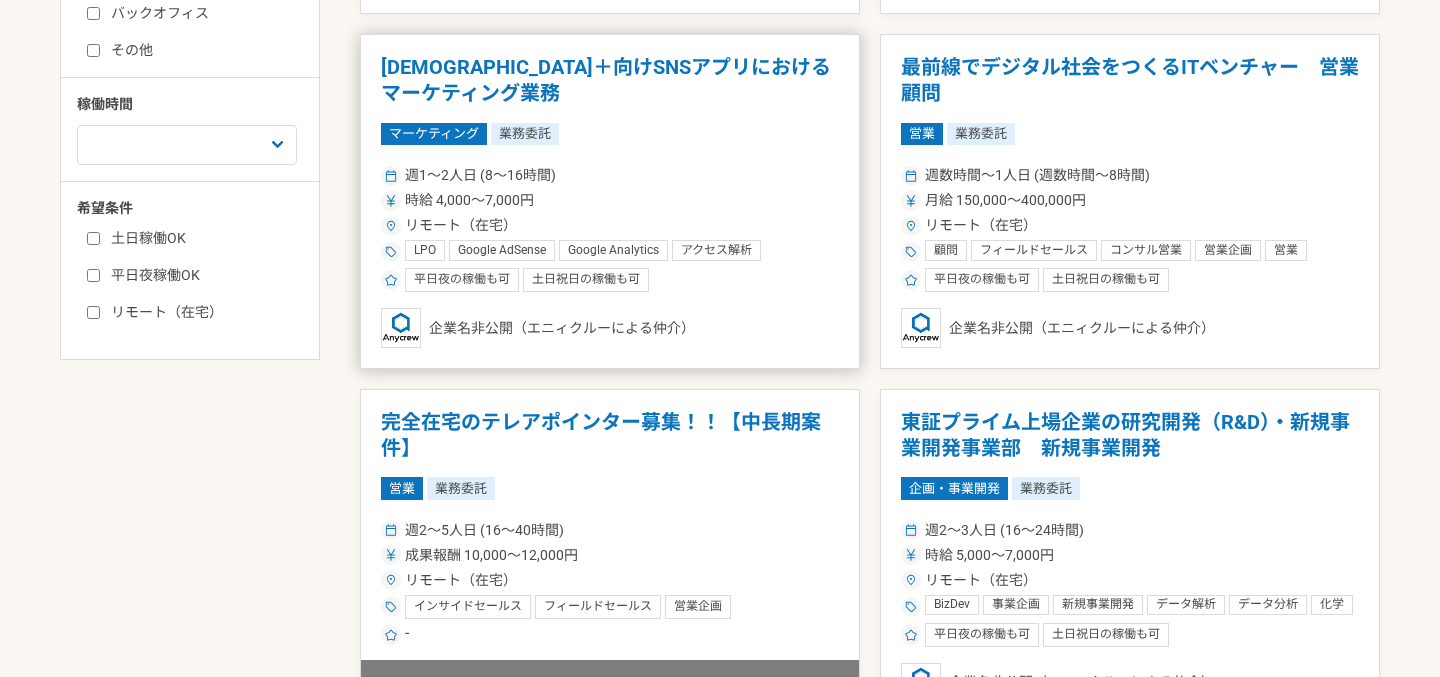 click on "企業名非公開（エニィクルーによる仲介）" at bounding box center (610, 328) 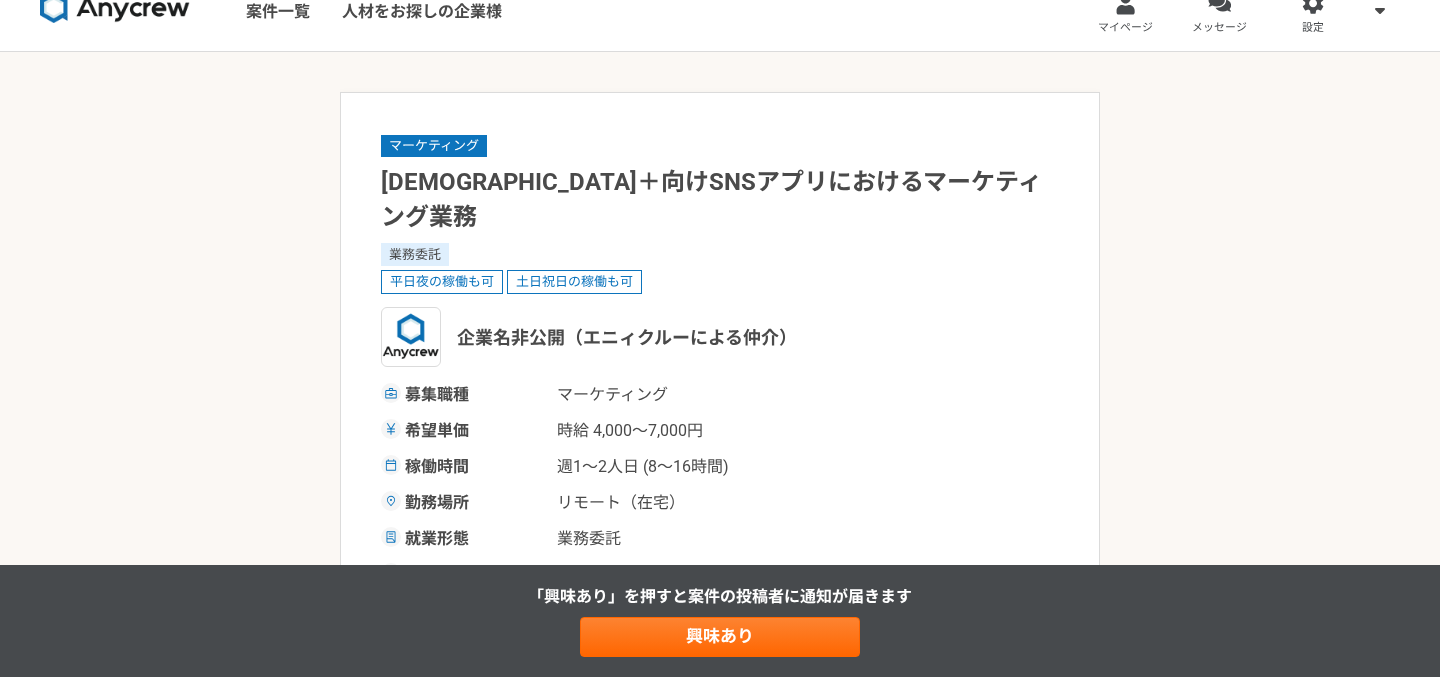 scroll, scrollTop: 0, scrollLeft: 0, axis: both 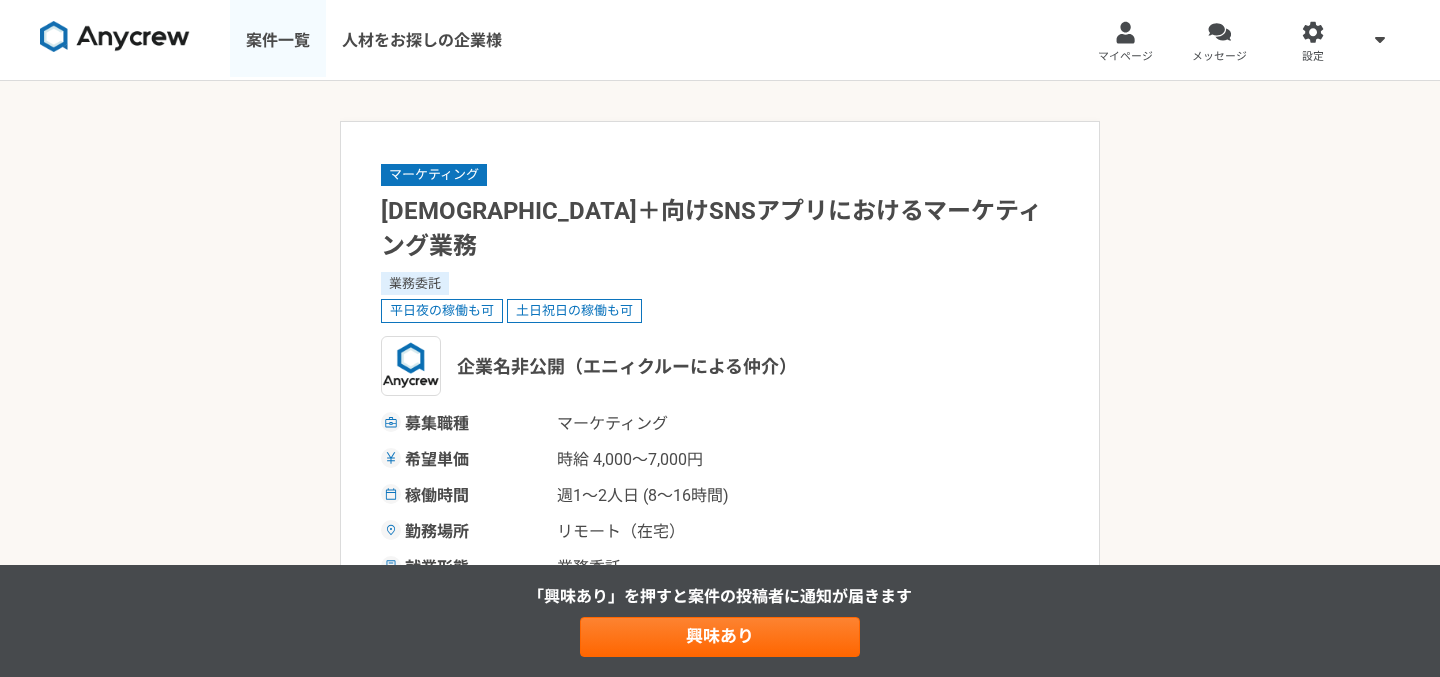 click on "案件一覧" at bounding box center (278, 40) 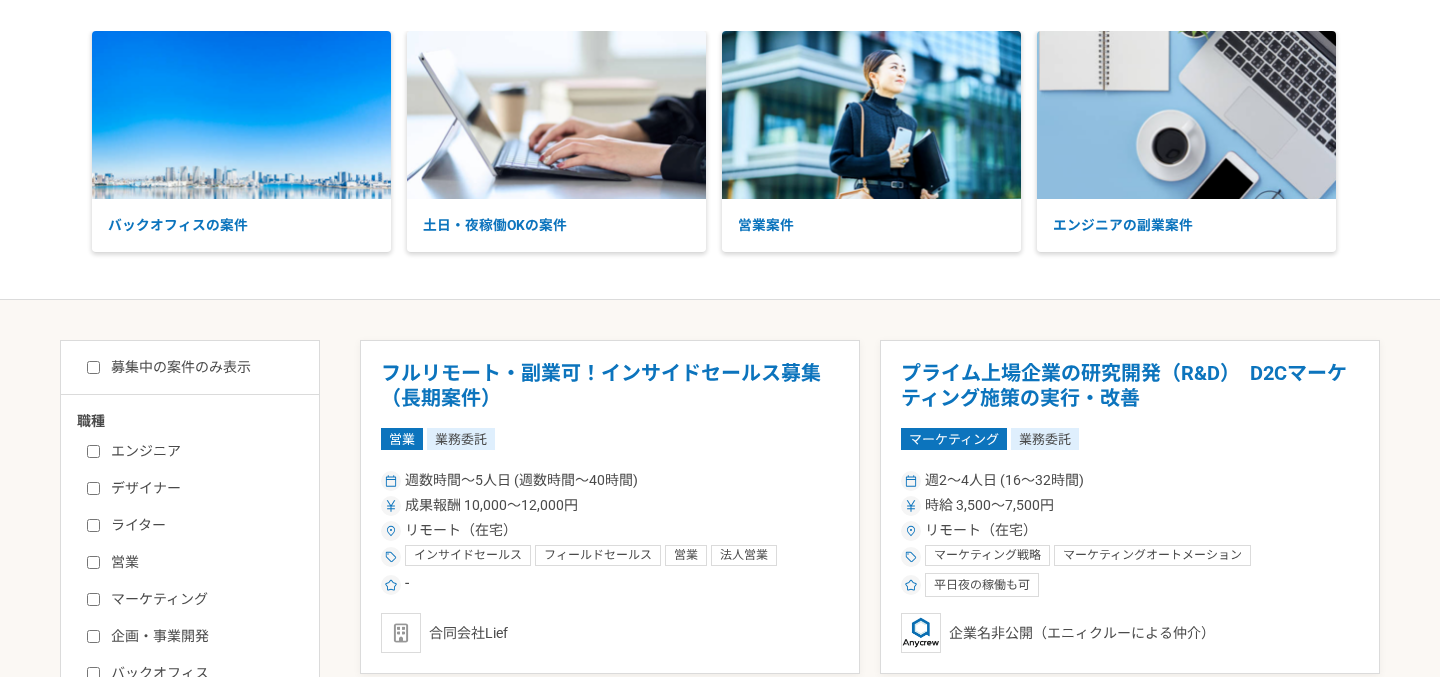 scroll, scrollTop: 0, scrollLeft: 0, axis: both 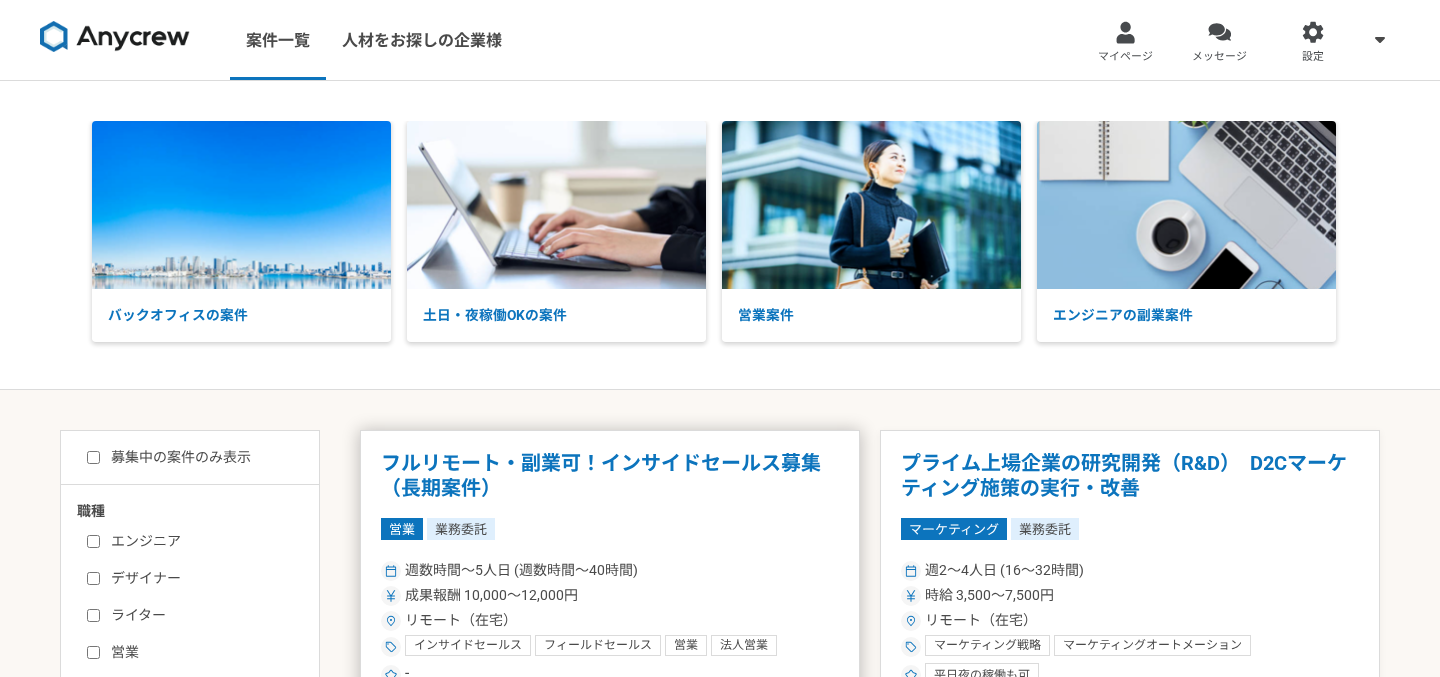 click on "フルリモート・副業可！インサイドセールス募集（長期案件） 営業 業務委託 週数時間〜5人日 (週数時間〜40時間) 成果報酬 10,000〜12,000円 リモート（在宅） インサイドセールス フィールドセールス 営業 法人営業 テレアポ - 合同会社Lief" at bounding box center (610, 597) 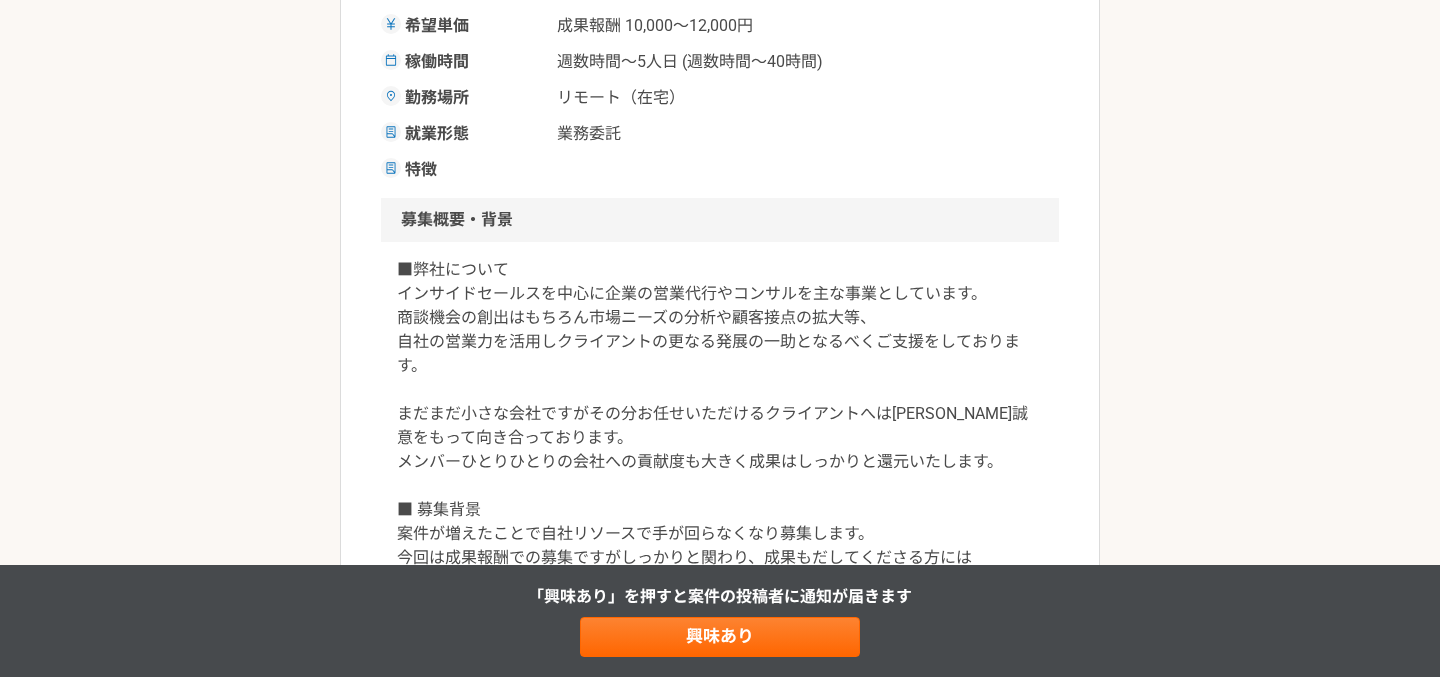 scroll, scrollTop: 0, scrollLeft: 0, axis: both 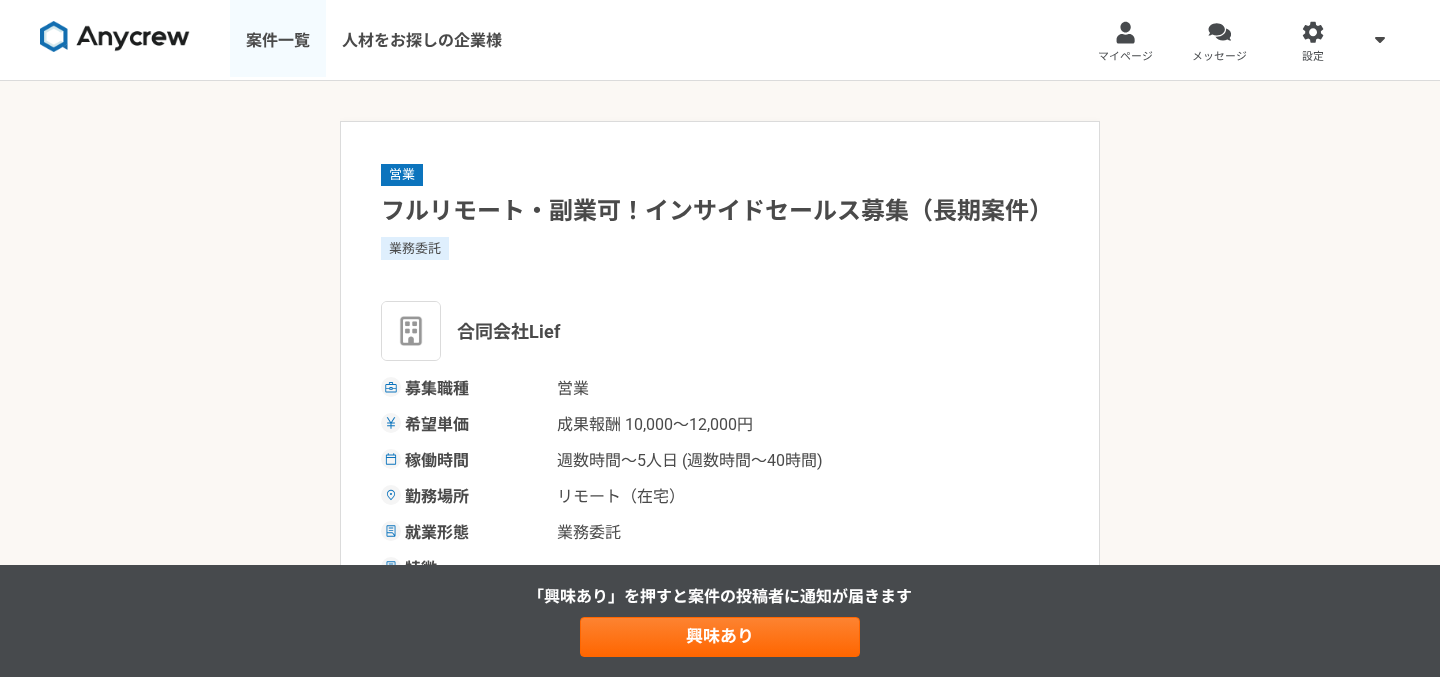 click on "案件一覧" at bounding box center (278, 40) 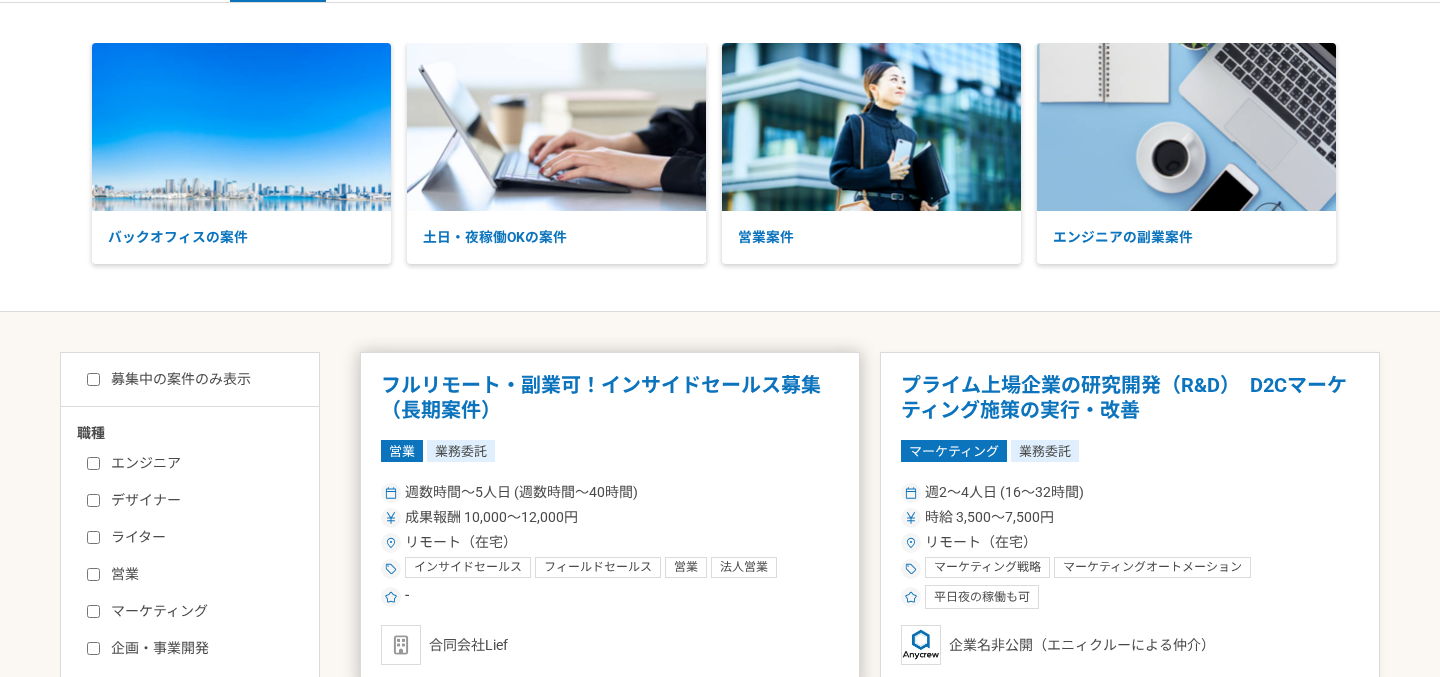 scroll, scrollTop: 0, scrollLeft: 0, axis: both 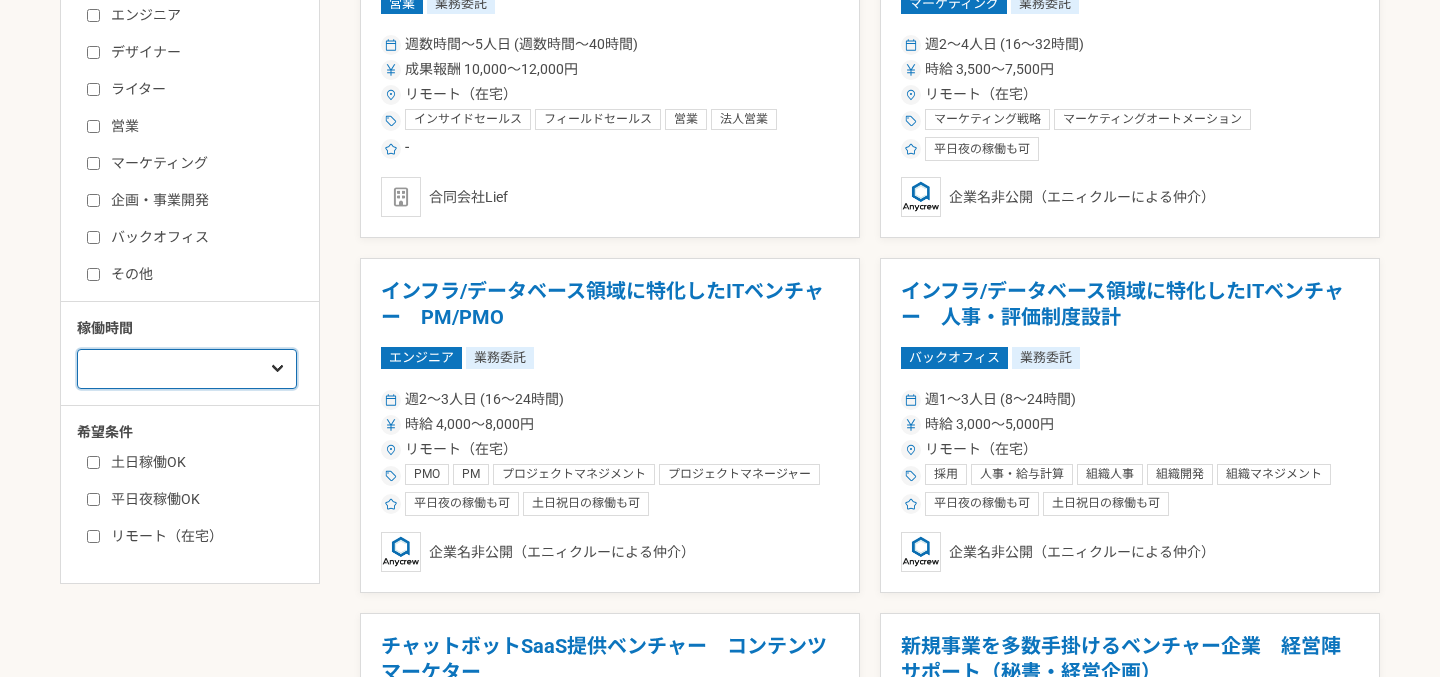click on "週1人日（8時間）以下 週2人日（16時間）以下 週3人日（24時間）以下 週4人日（32時間）以下 週5人日（40時間）以下" at bounding box center (187, 369) 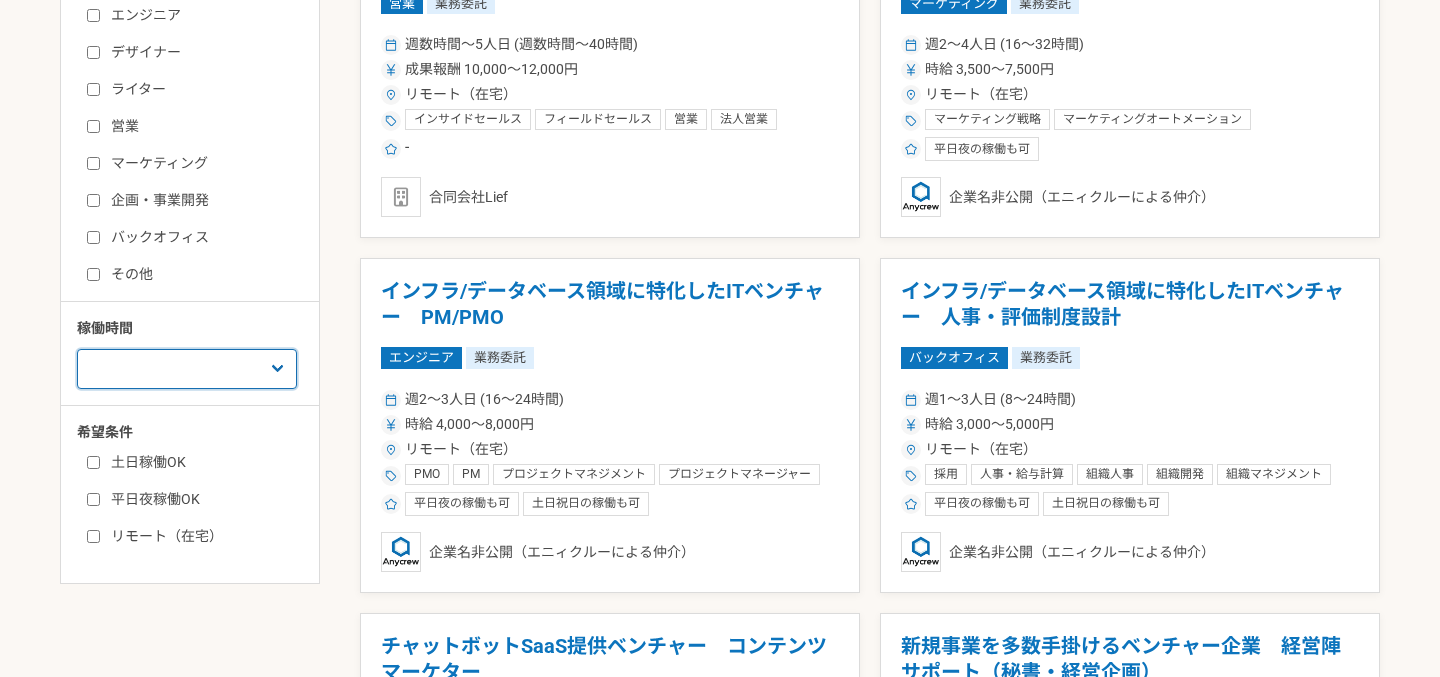 click on "週1人日（8時間）以下 週2人日（16時間）以下 週3人日（24時間）以下 週4人日（32時間）以下 週5人日（40時間）以下" at bounding box center (187, 369) 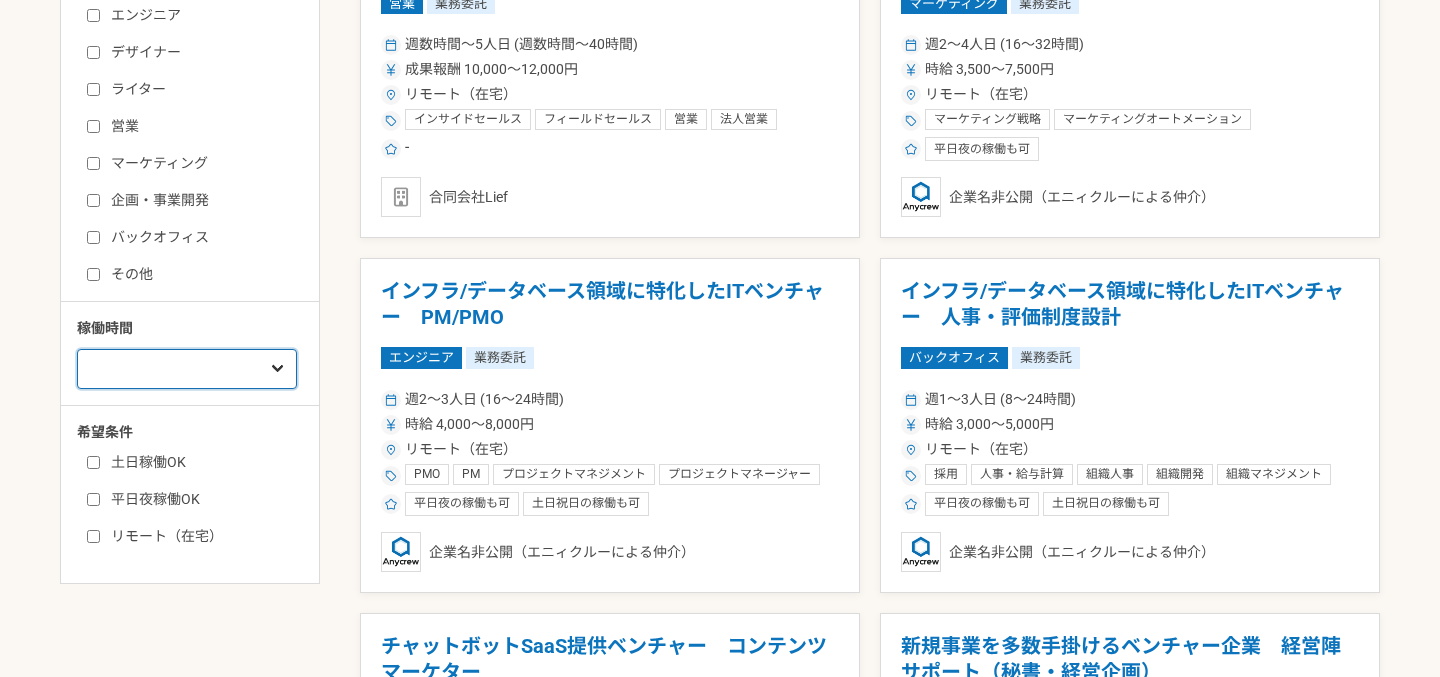 click on "週1人日（8時間）以下 週2人日（16時間）以下 週3人日（24時間）以下 週4人日（32時間）以下 週5人日（40時間）以下" at bounding box center (187, 369) 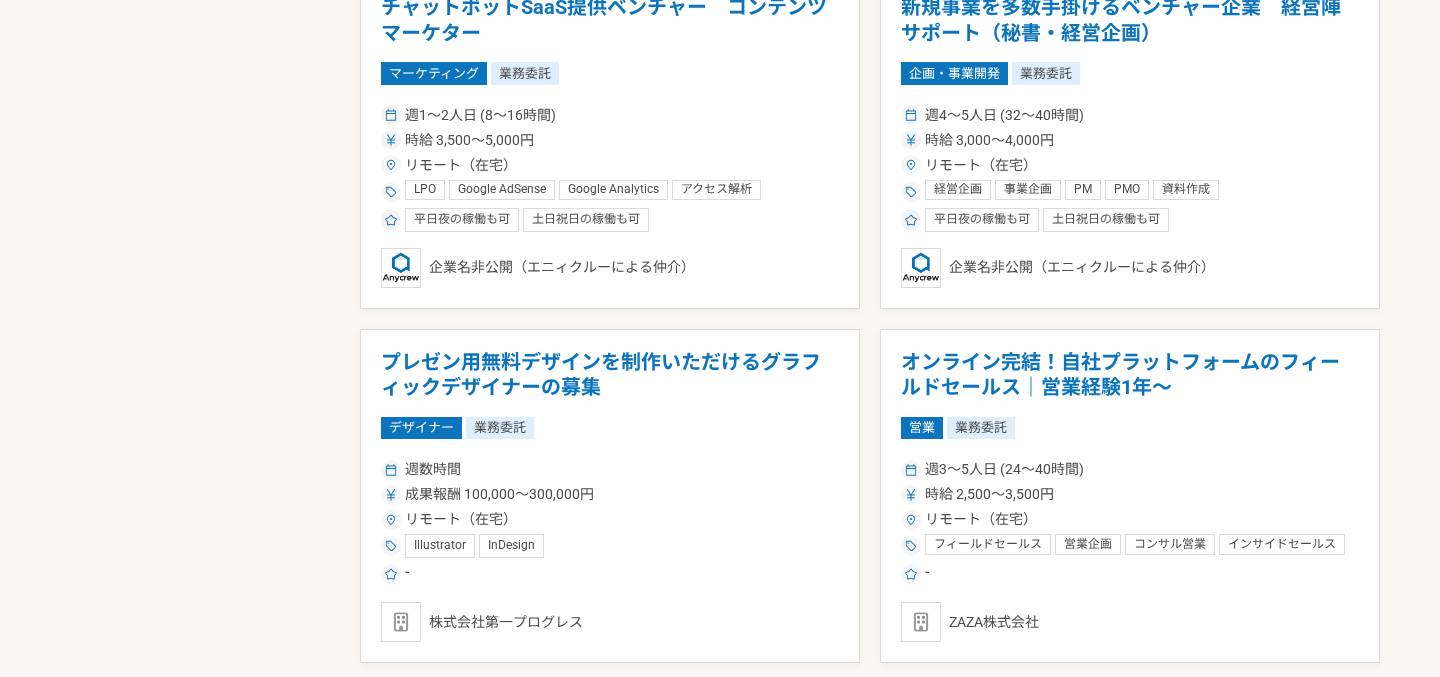 scroll, scrollTop: 0, scrollLeft: 0, axis: both 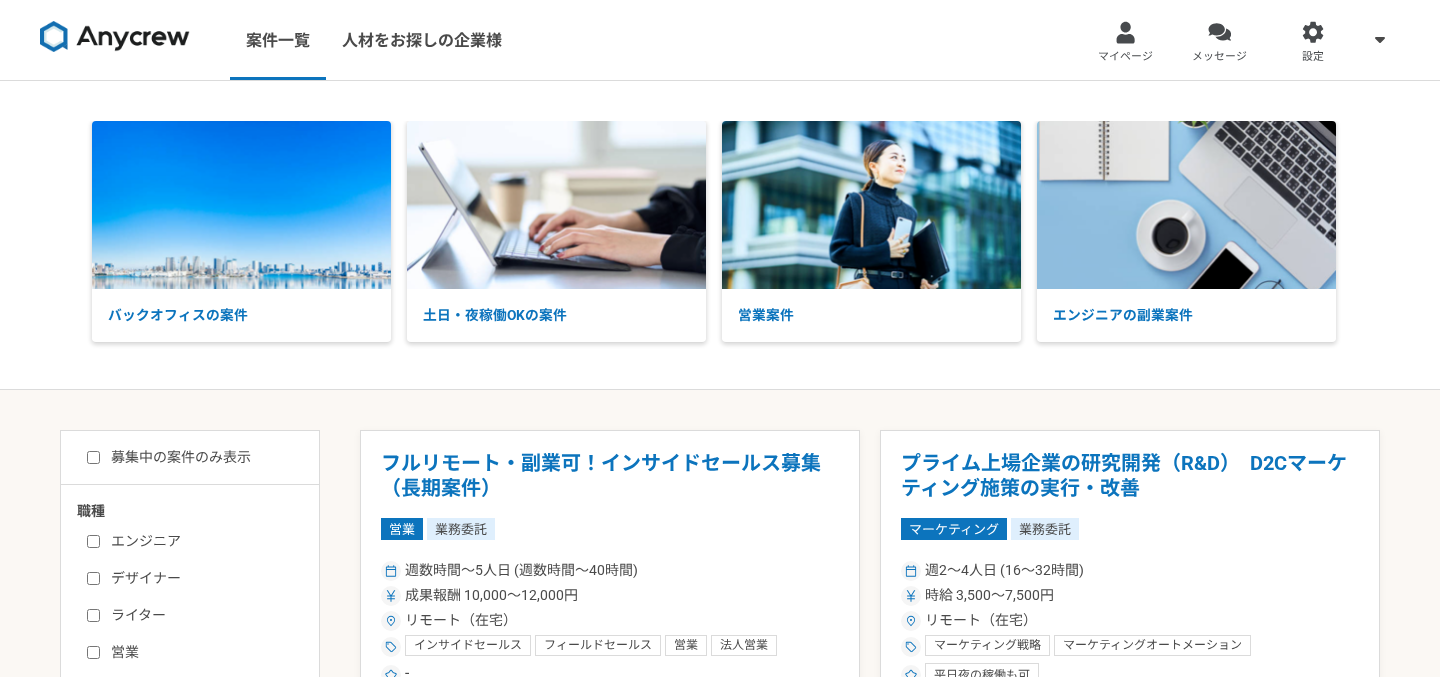 click on "募集中の案件のみ表示" at bounding box center (93, 457) 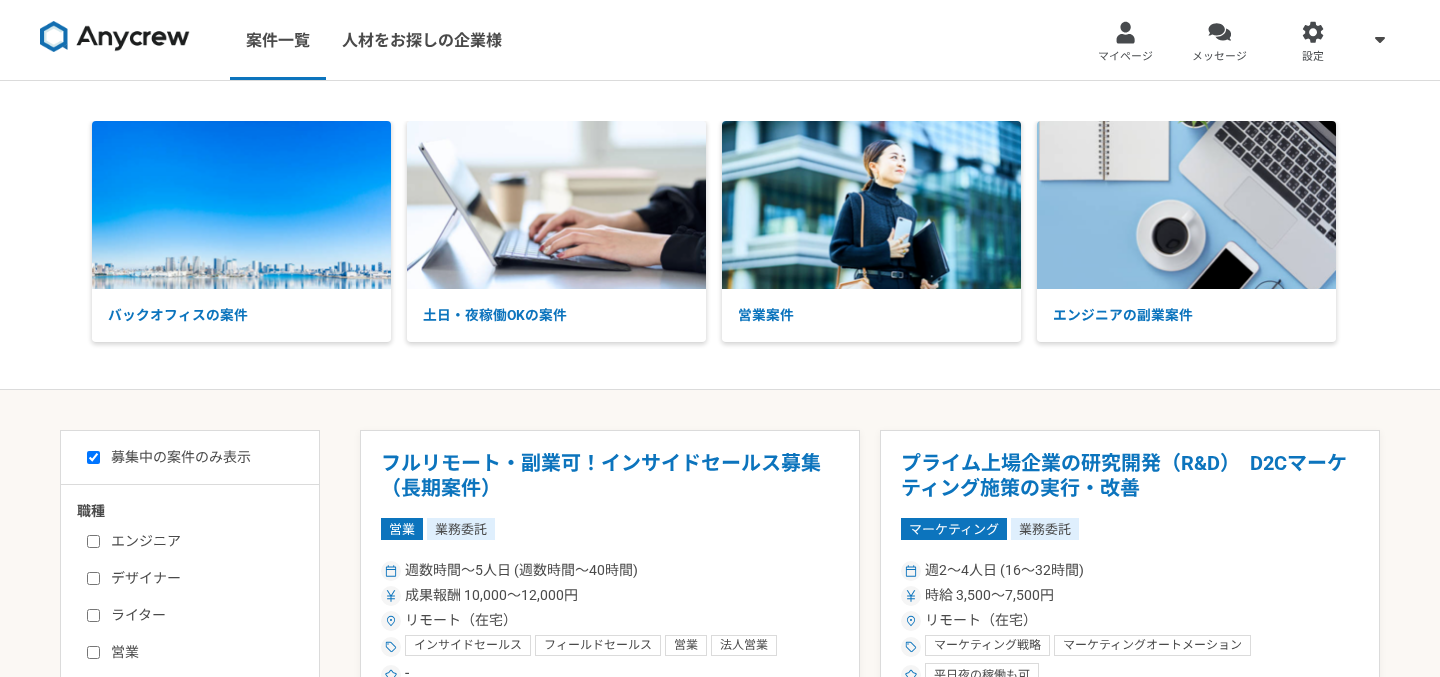 checkbox on "true" 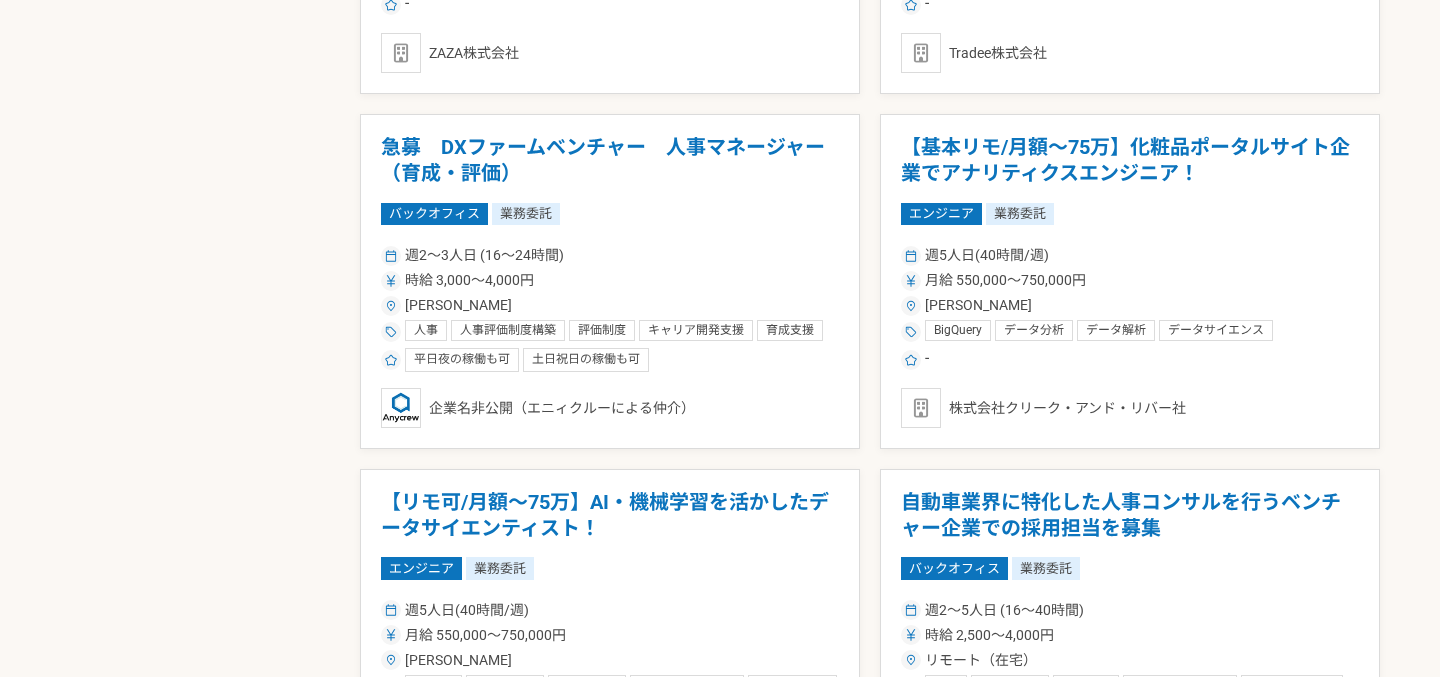 scroll, scrollTop: 3612, scrollLeft: 0, axis: vertical 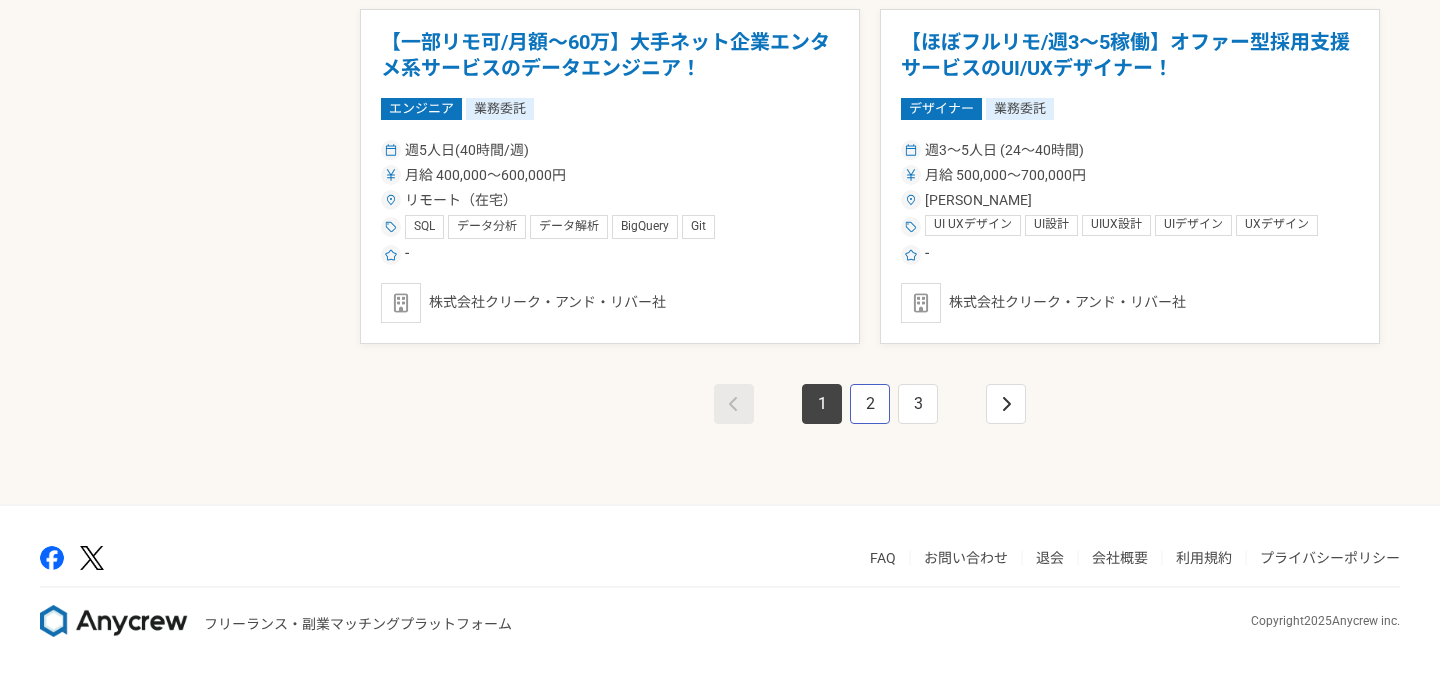 click on "2" at bounding box center [870, 404] 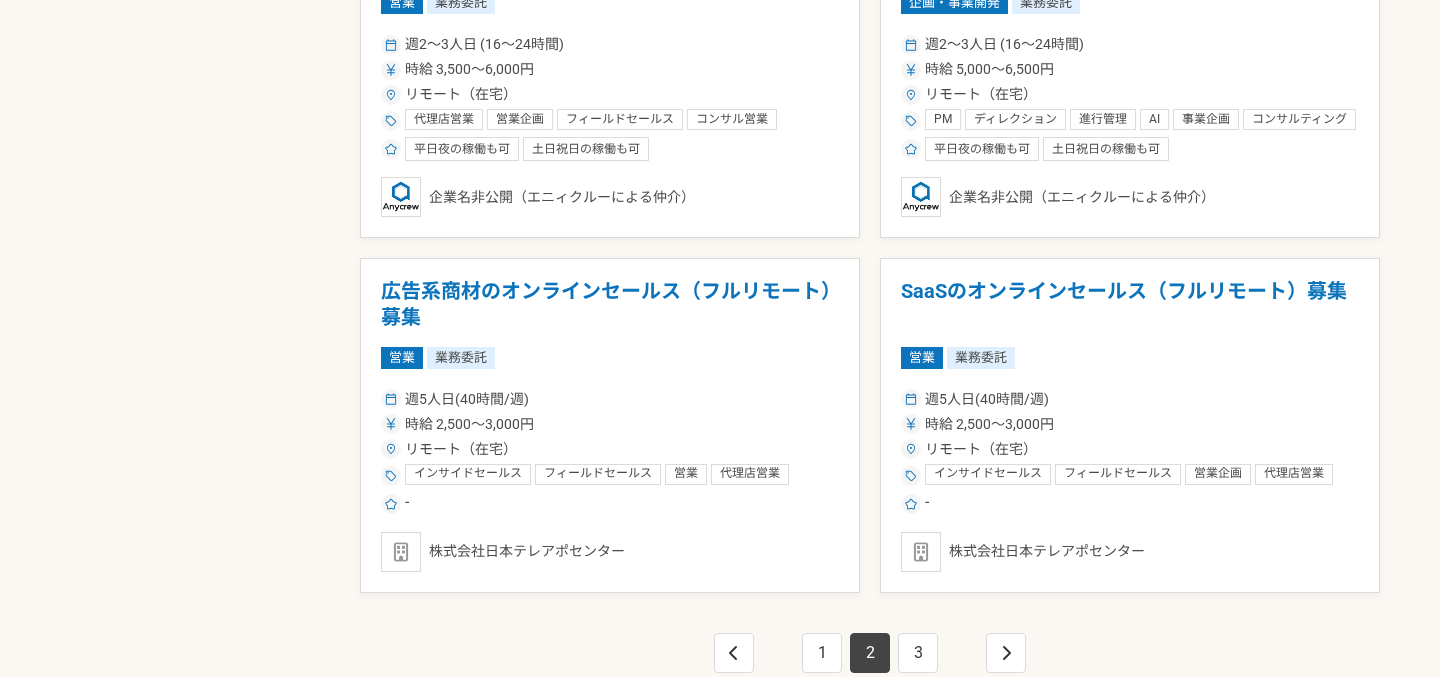 scroll, scrollTop: 3393, scrollLeft: 0, axis: vertical 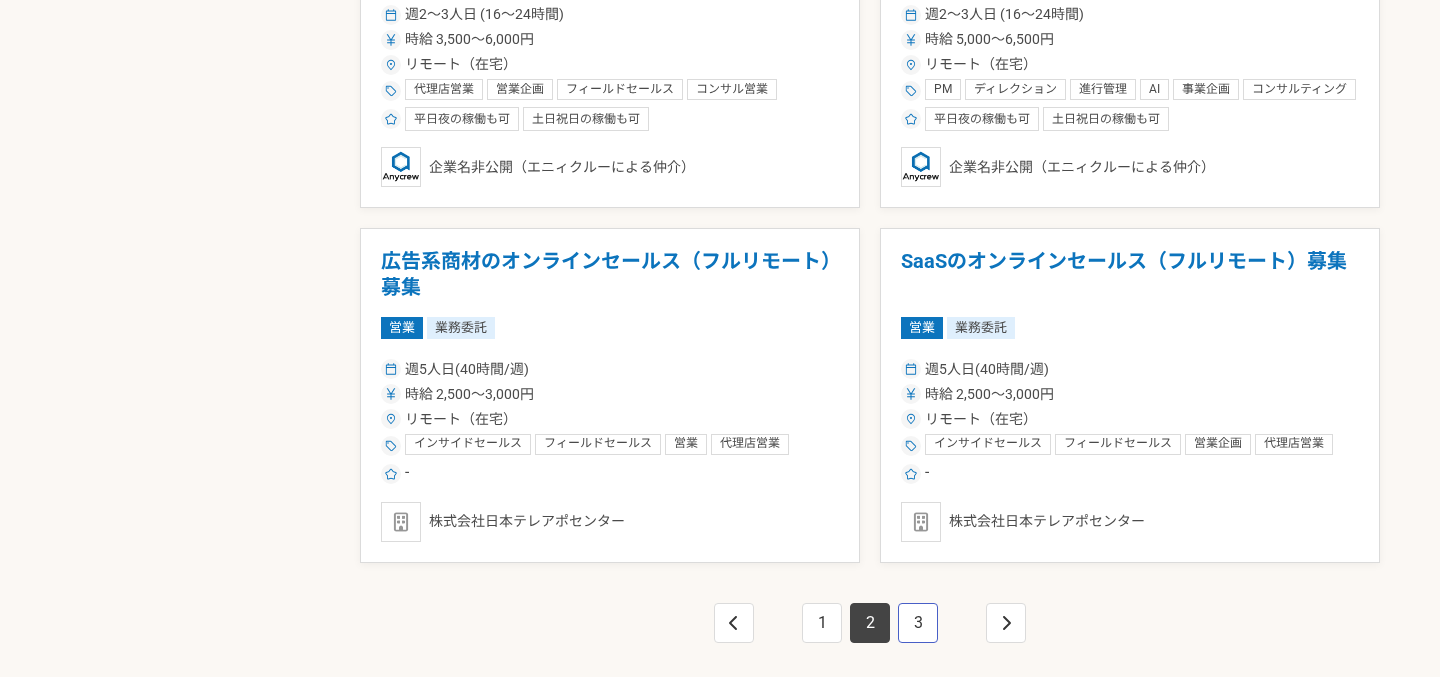 click on "3" at bounding box center (918, 623) 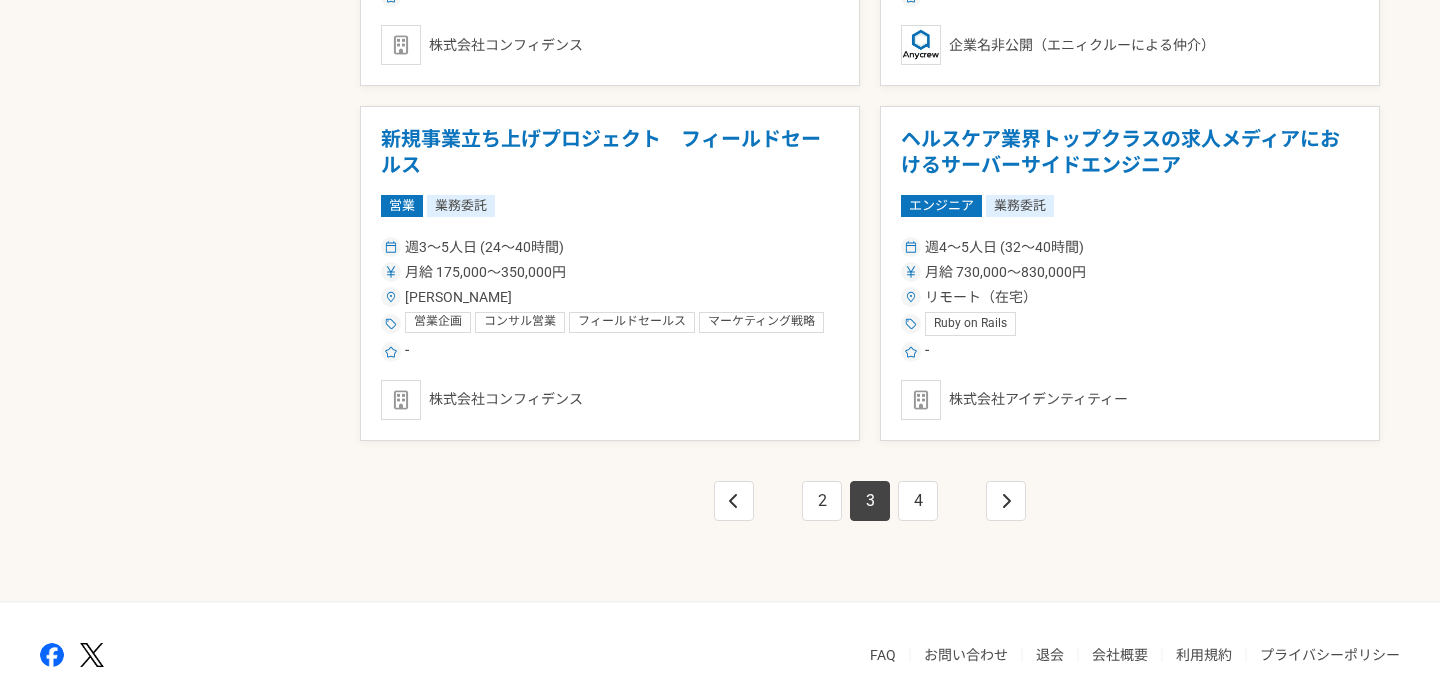 scroll, scrollTop: 3612, scrollLeft: 0, axis: vertical 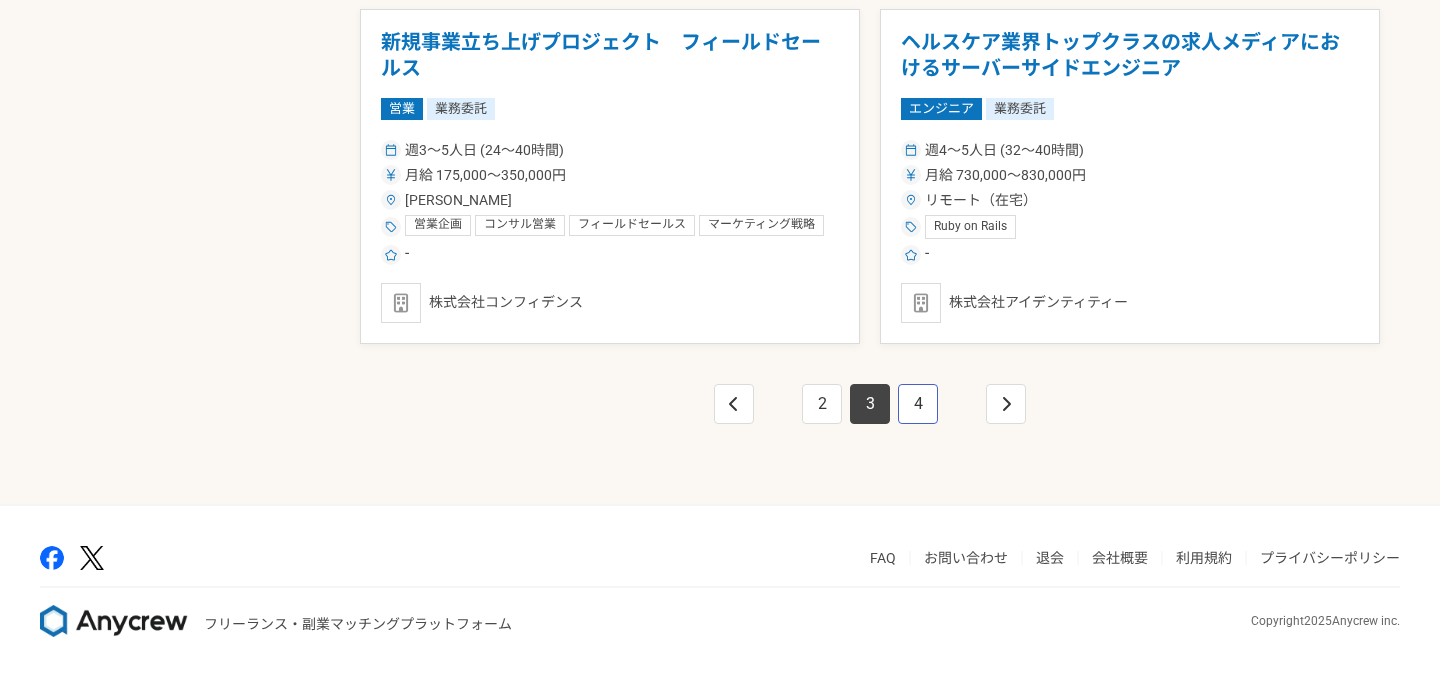 click on "4" at bounding box center (918, 404) 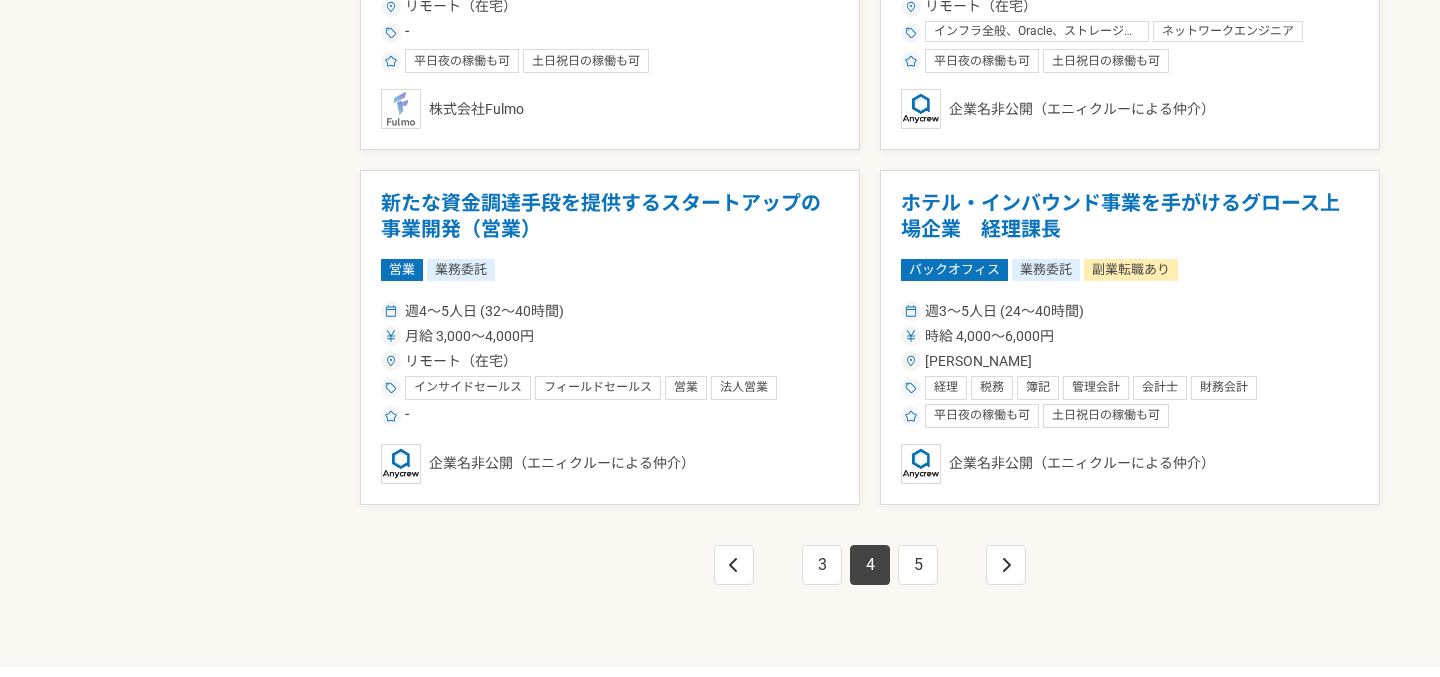 scroll, scrollTop: 3612, scrollLeft: 0, axis: vertical 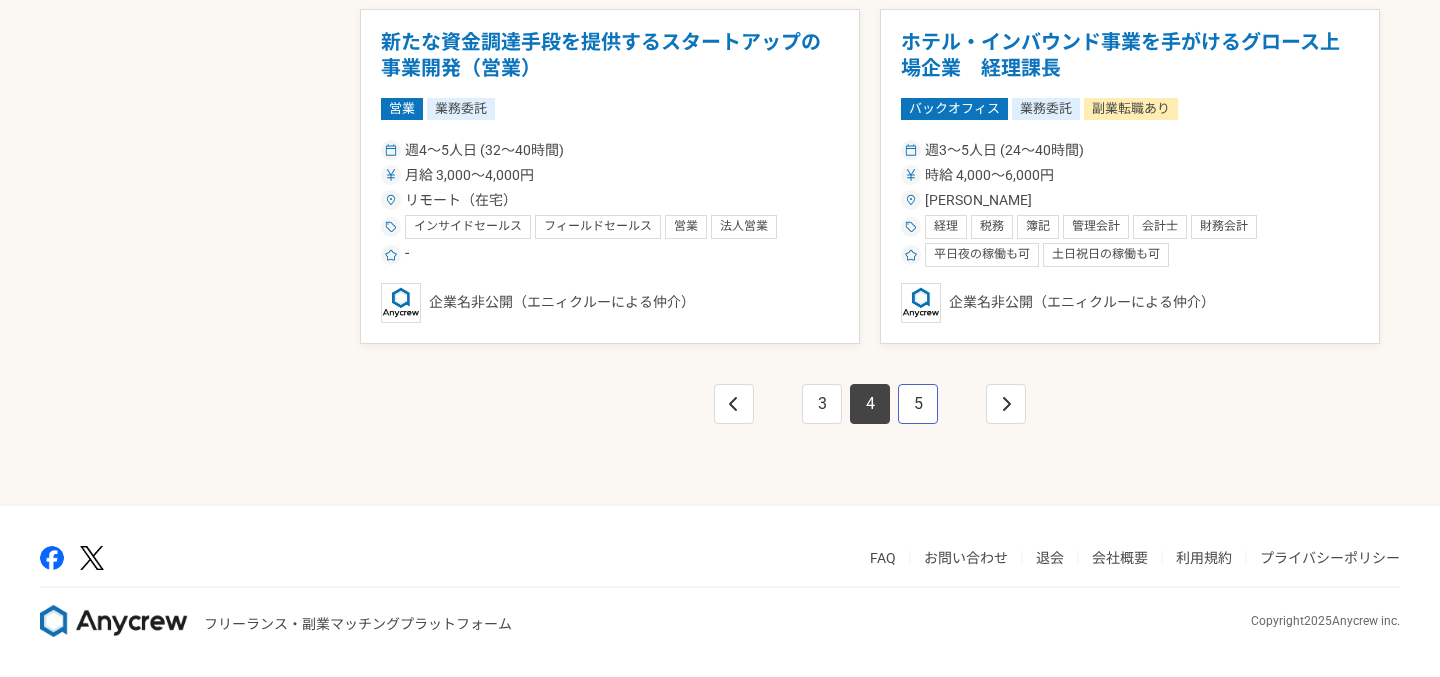 click on "5" at bounding box center [918, 404] 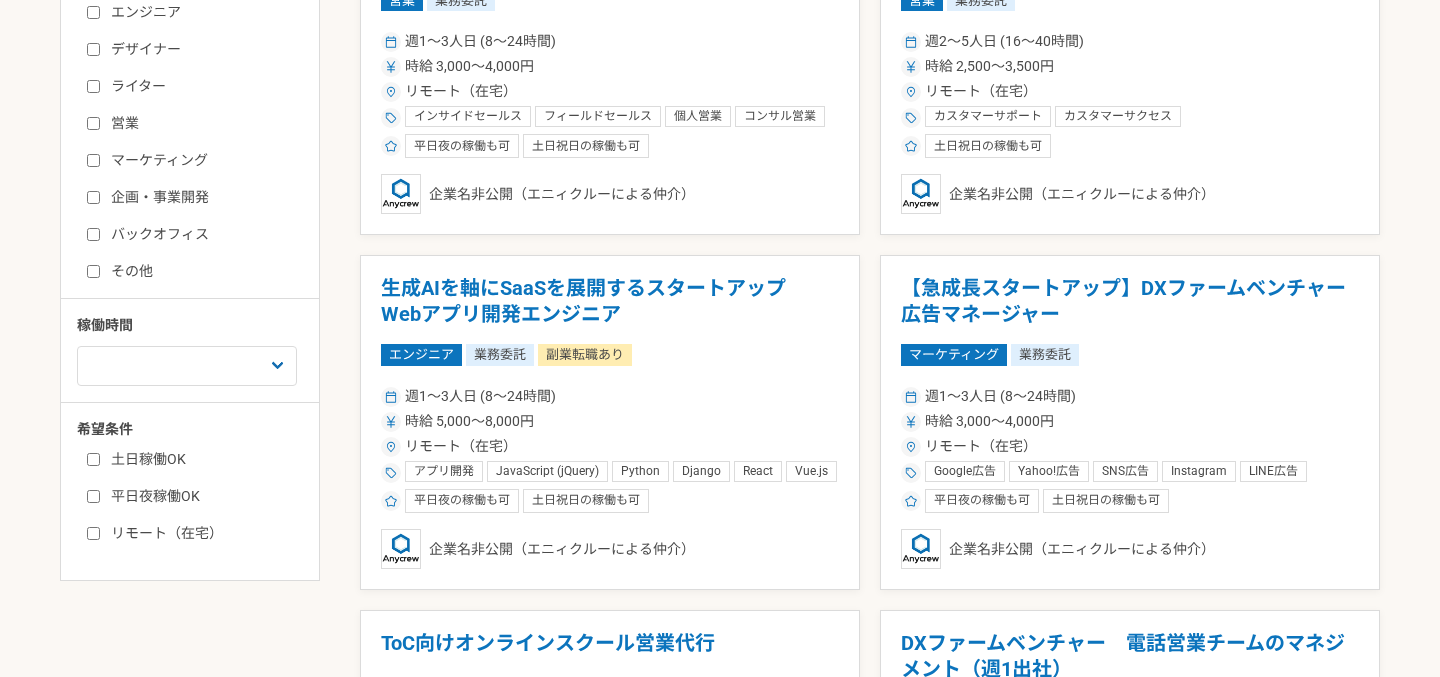 scroll, scrollTop: 532, scrollLeft: 0, axis: vertical 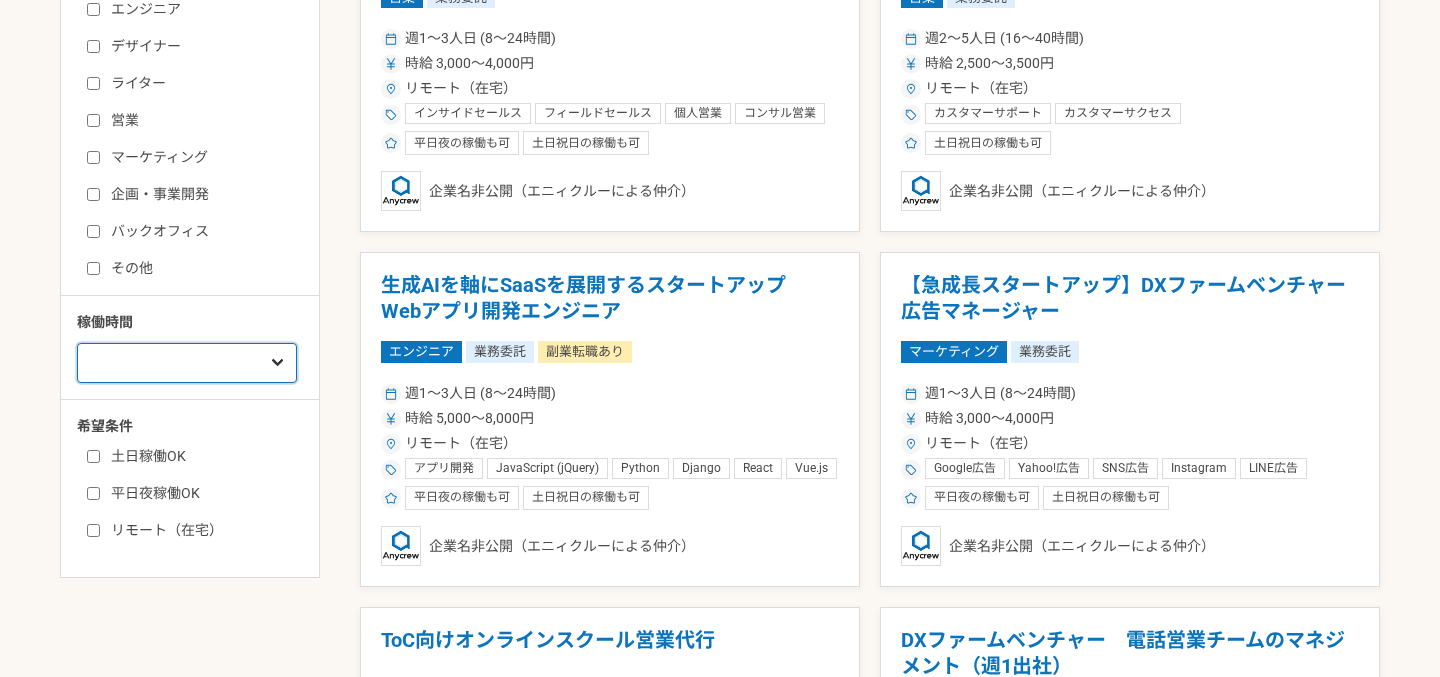 click on "週1人日（8時間）以下 週2人日（16時間）以下 週3人日（24時間）以下 週4人日（32時間）以下 週5人日（40時間）以下" at bounding box center (187, 363) 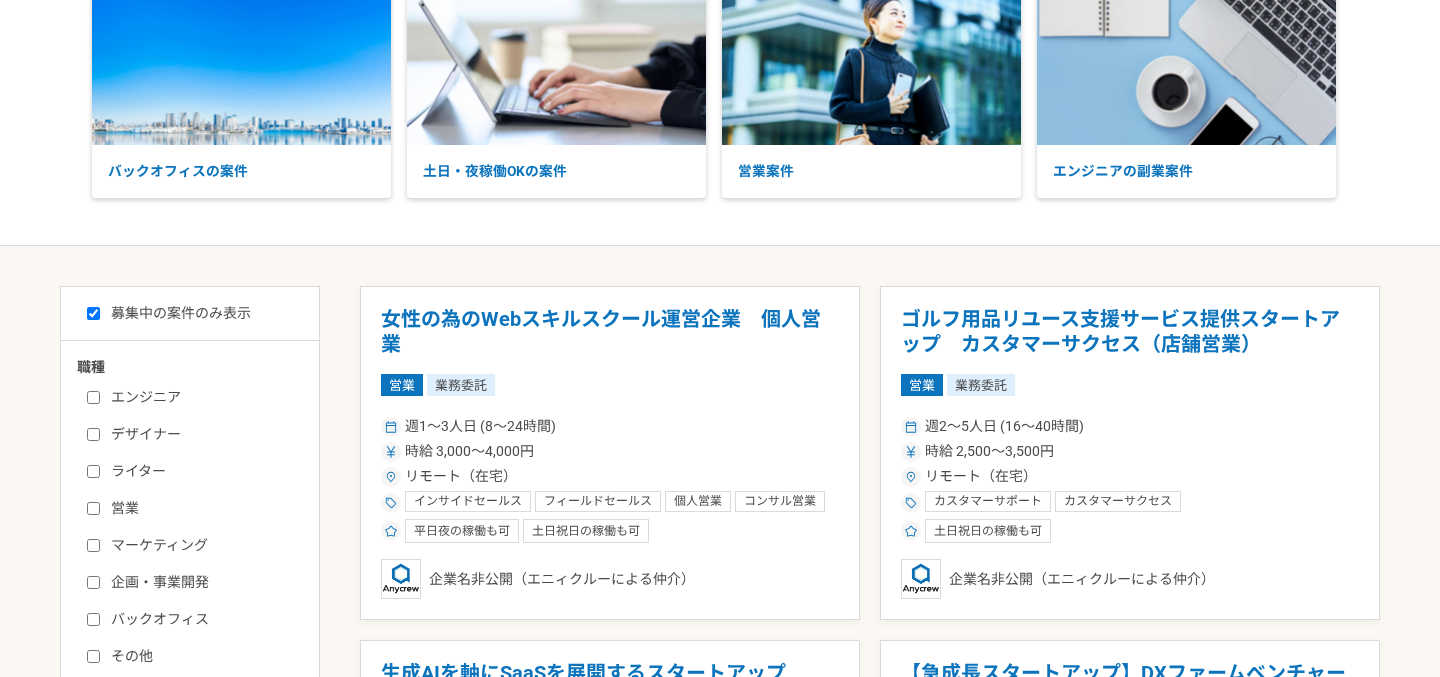 scroll, scrollTop: 0, scrollLeft: 0, axis: both 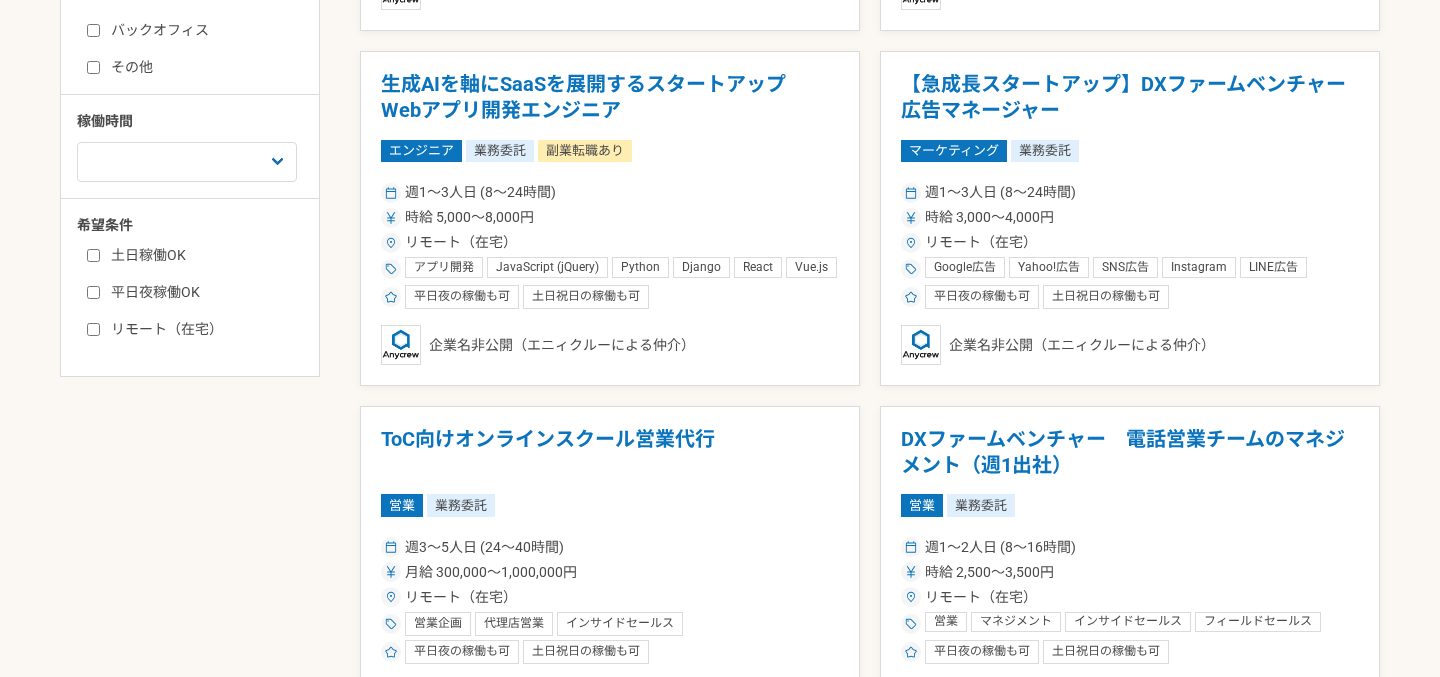 click on "土日稼働OK" at bounding box center (93, 255) 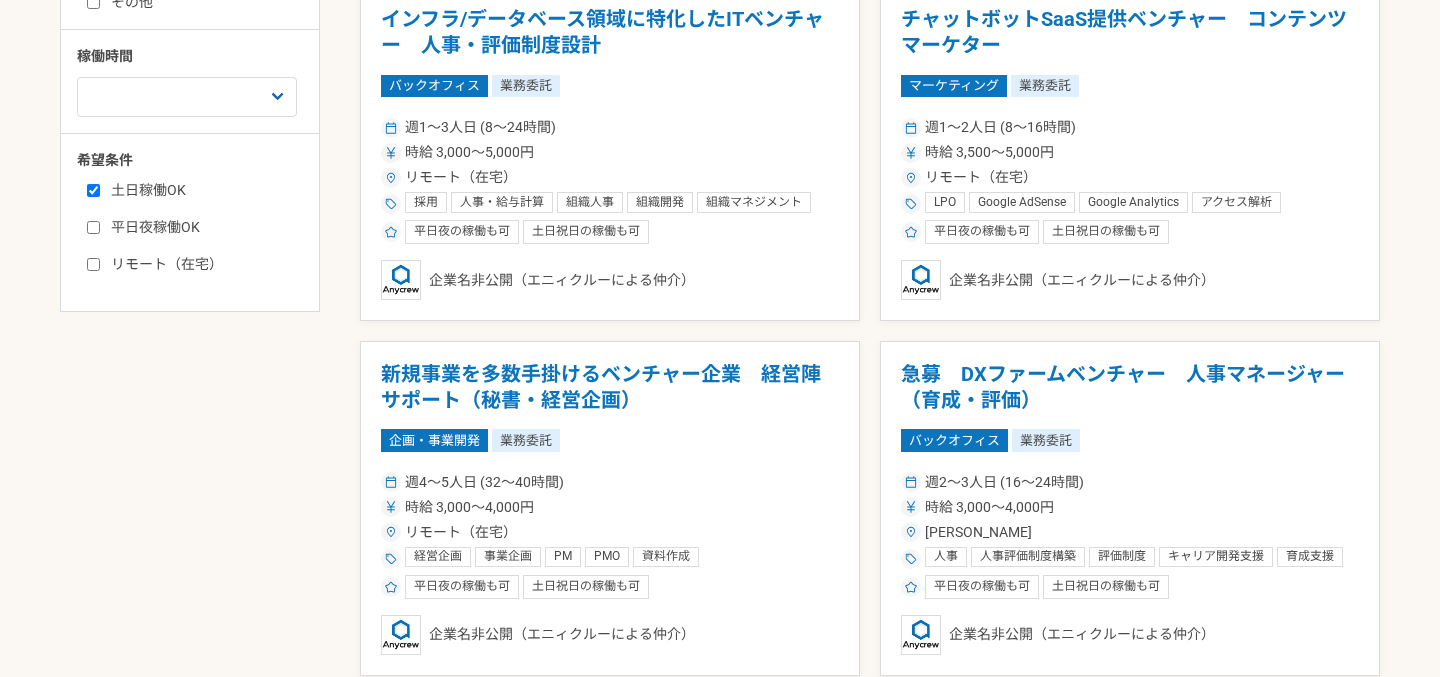 scroll, scrollTop: 650, scrollLeft: 0, axis: vertical 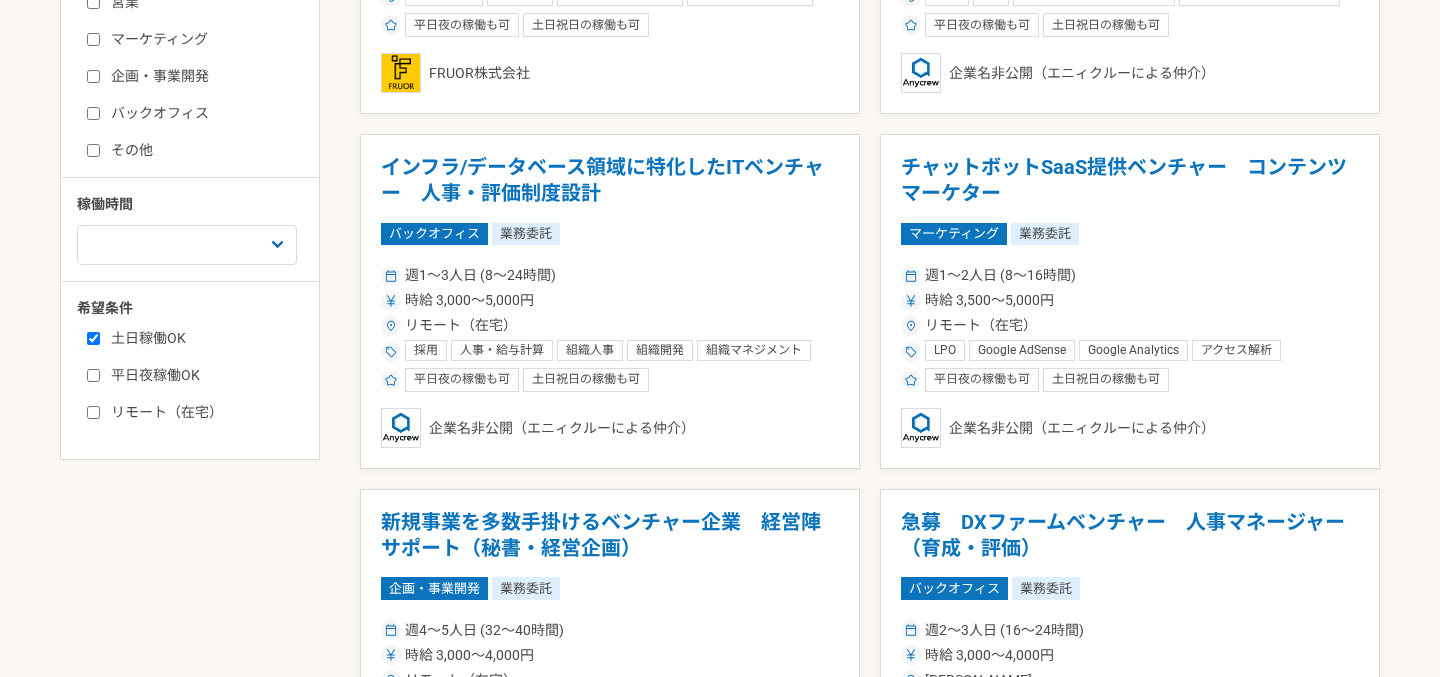 click on "土日稼働OK" at bounding box center [93, 338] 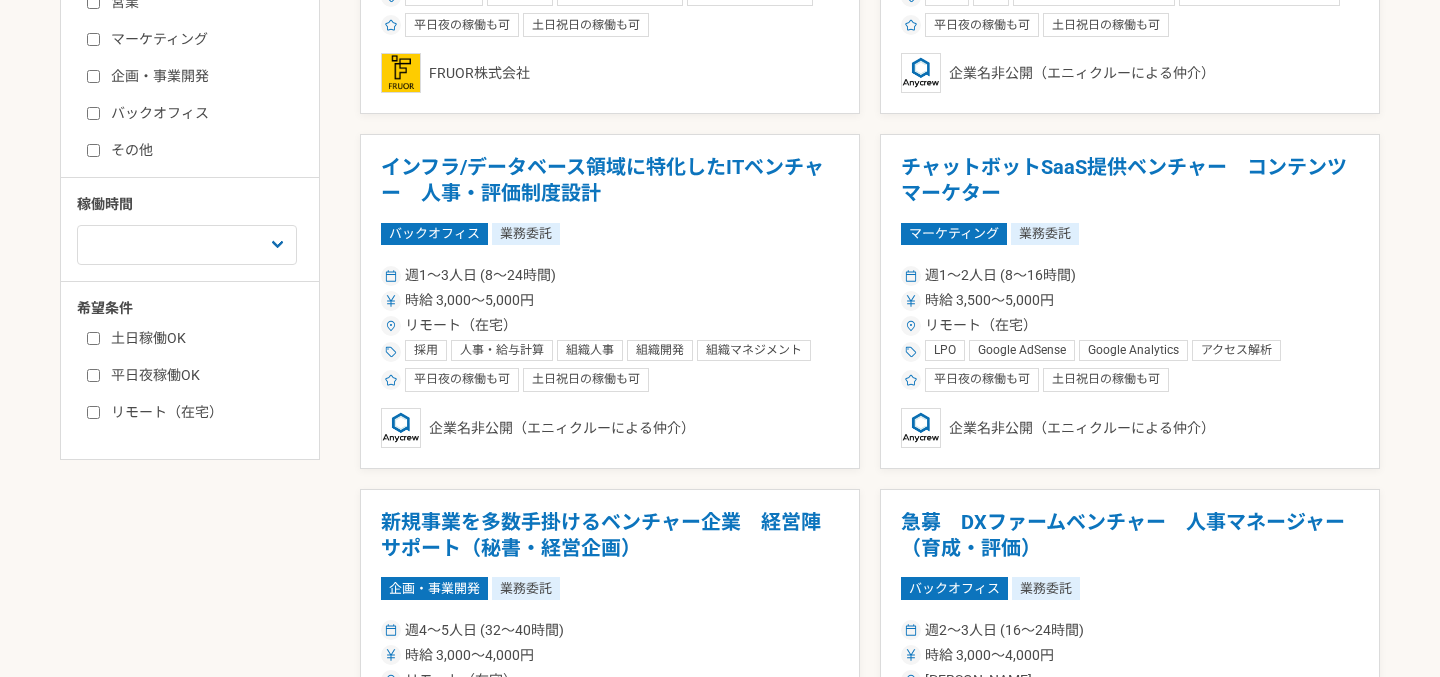 checkbox on "false" 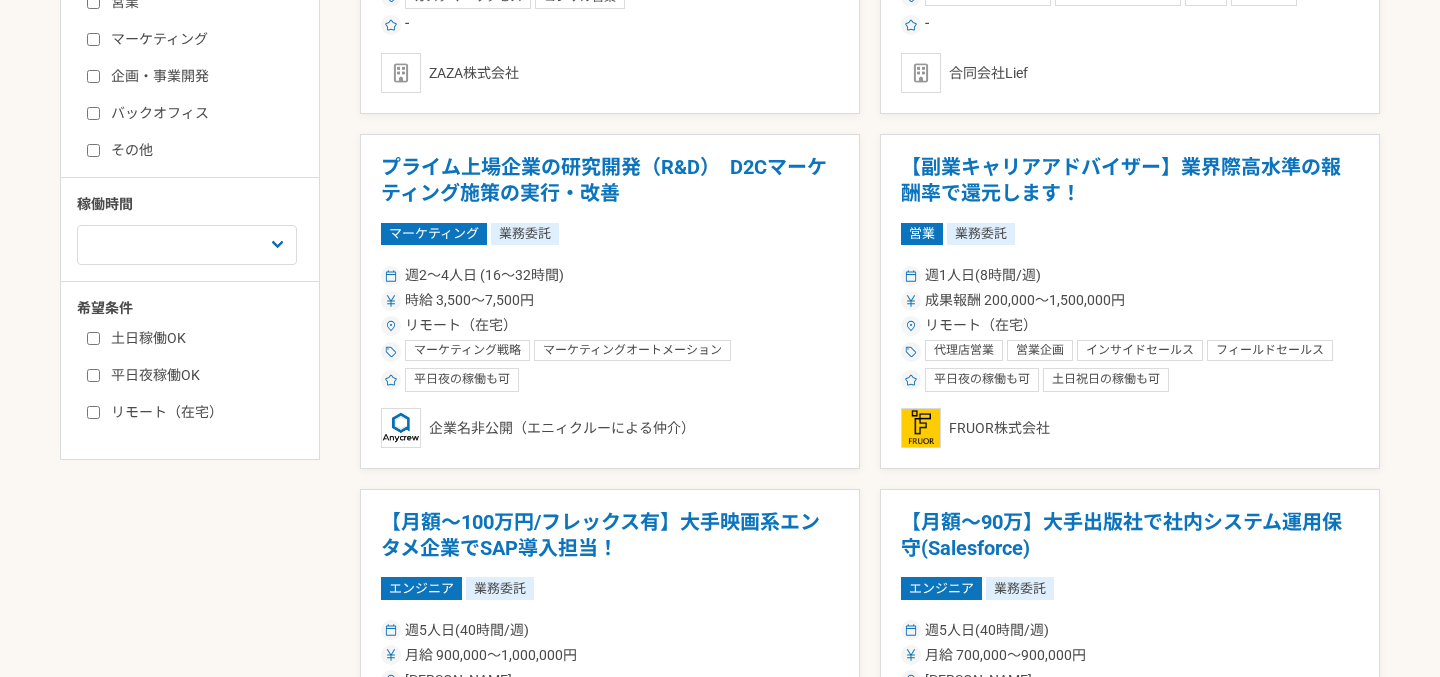 click on "平日夜稼働OK" at bounding box center [93, 375] 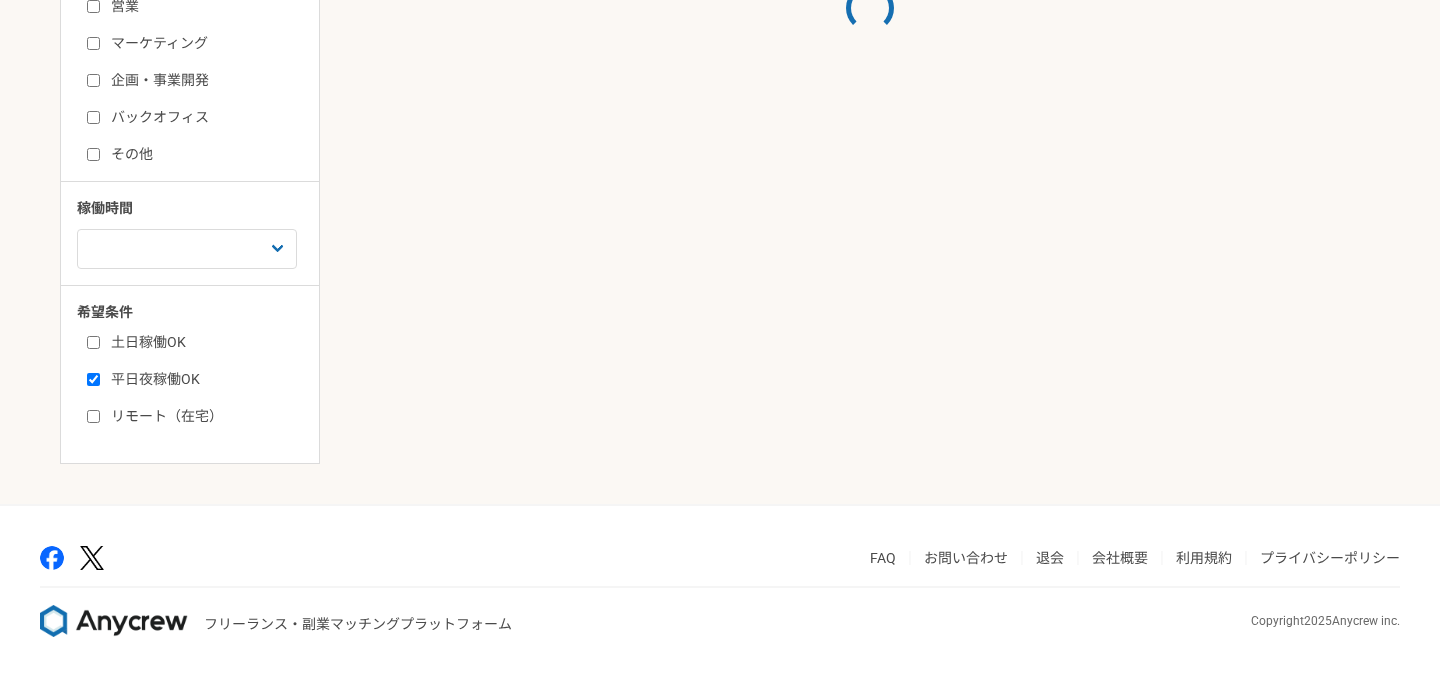 scroll, scrollTop: 650, scrollLeft: 0, axis: vertical 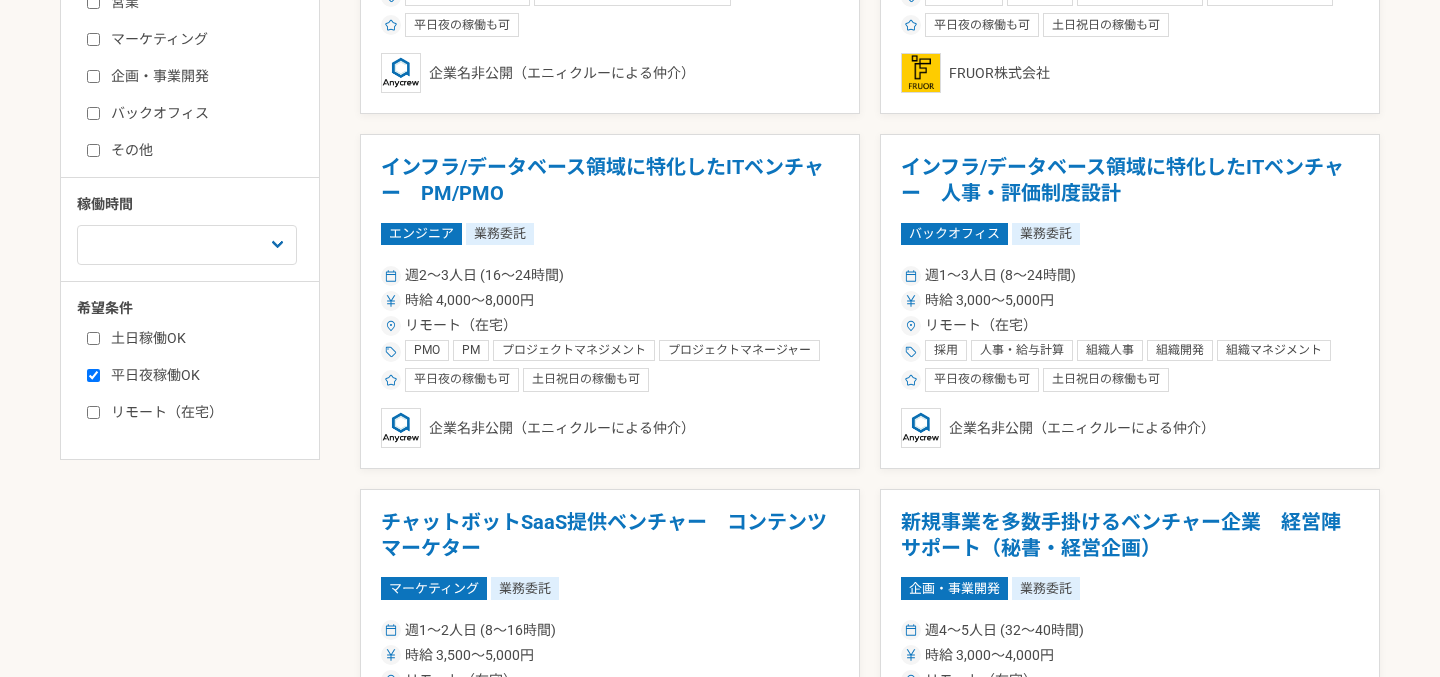 click on "平日夜稼働OK" at bounding box center [93, 375] 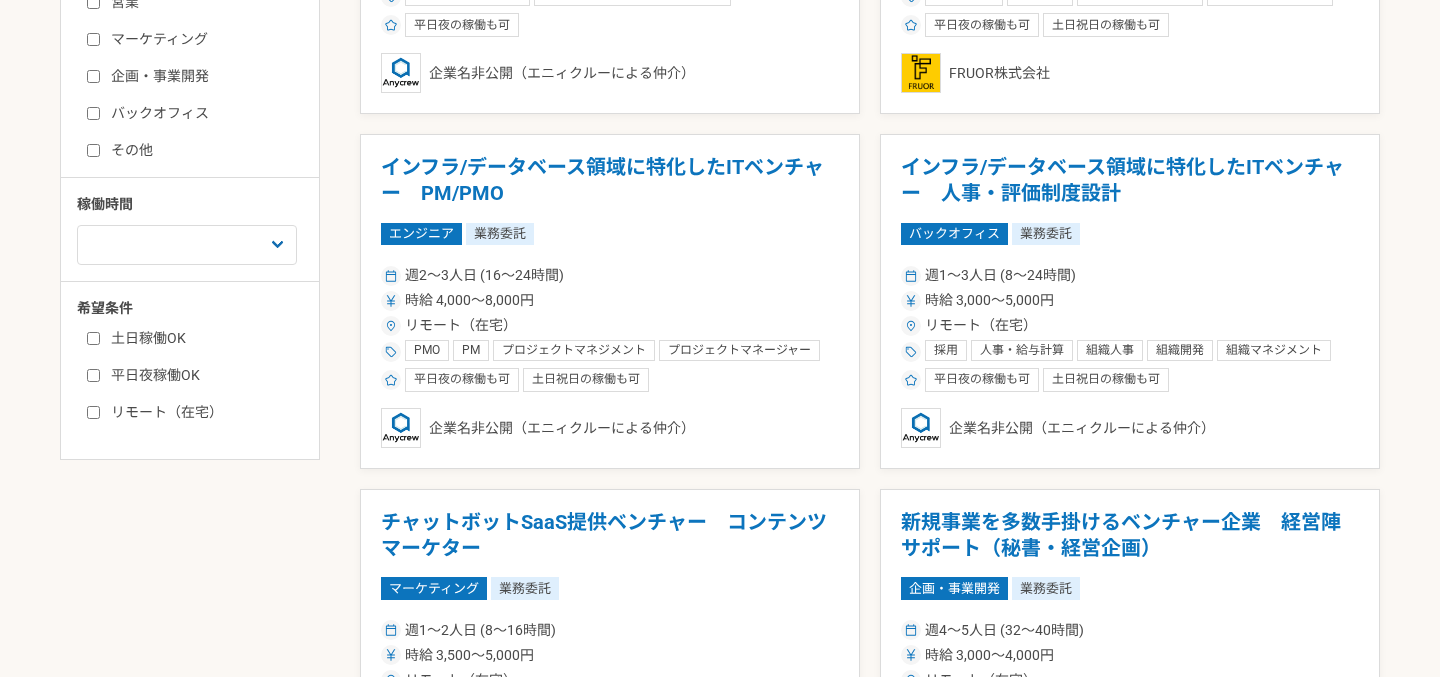 checkbox on "false" 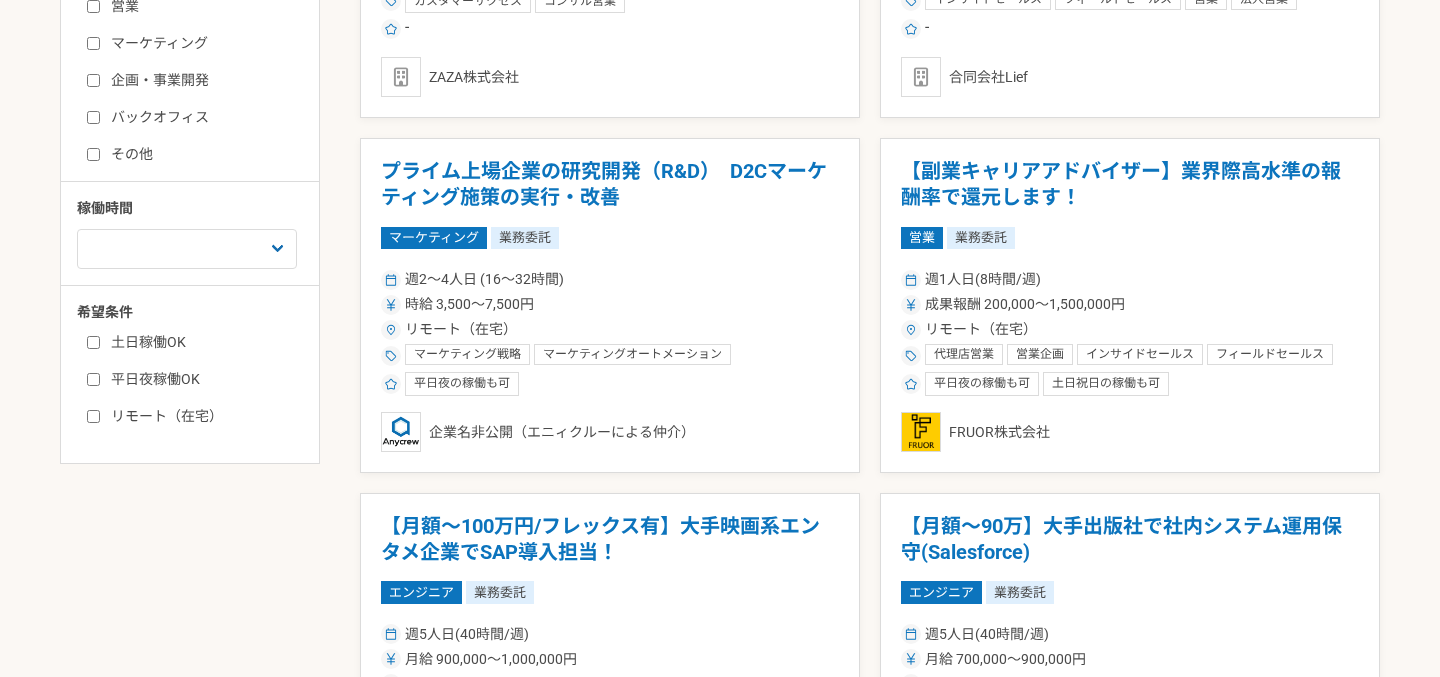 scroll, scrollTop: 650, scrollLeft: 0, axis: vertical 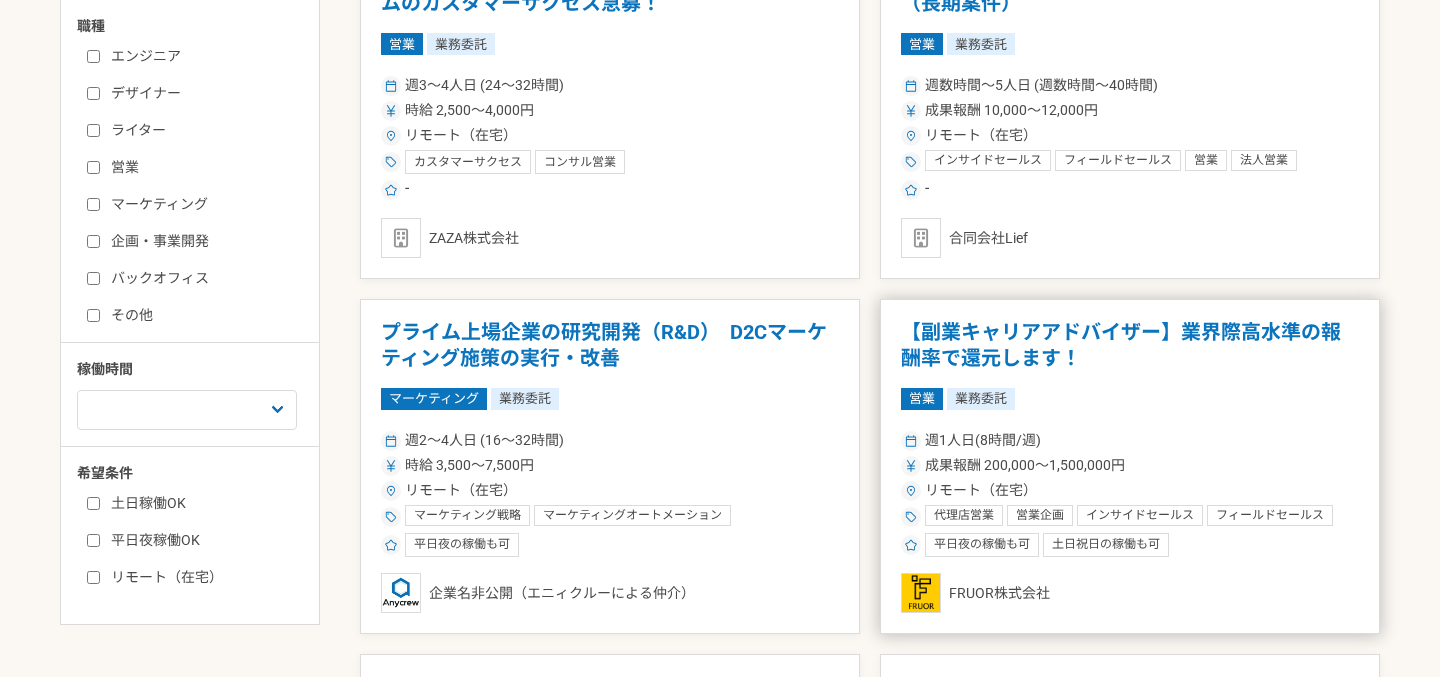 click on "営業 業務委託" at bounding box center [1130, 399] 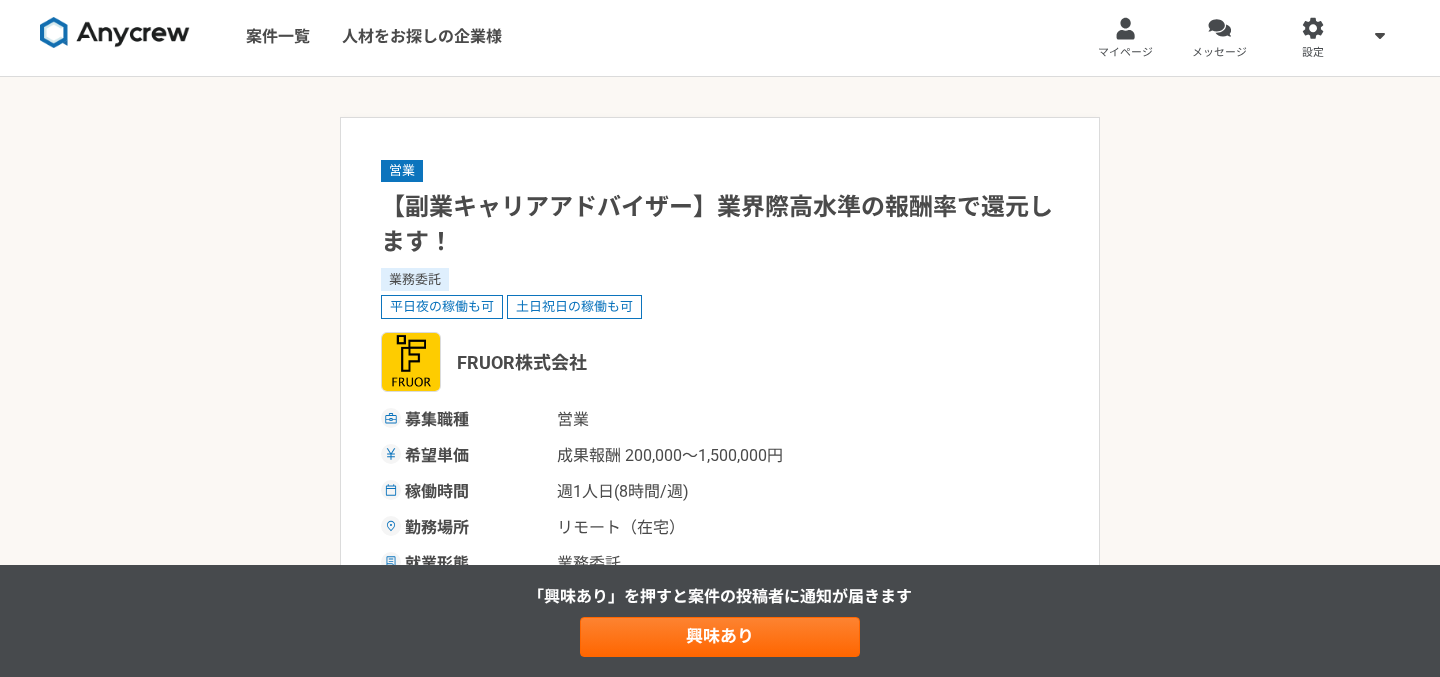 scroll, scrollTop: 0, scrollLeft: 0, axis: both 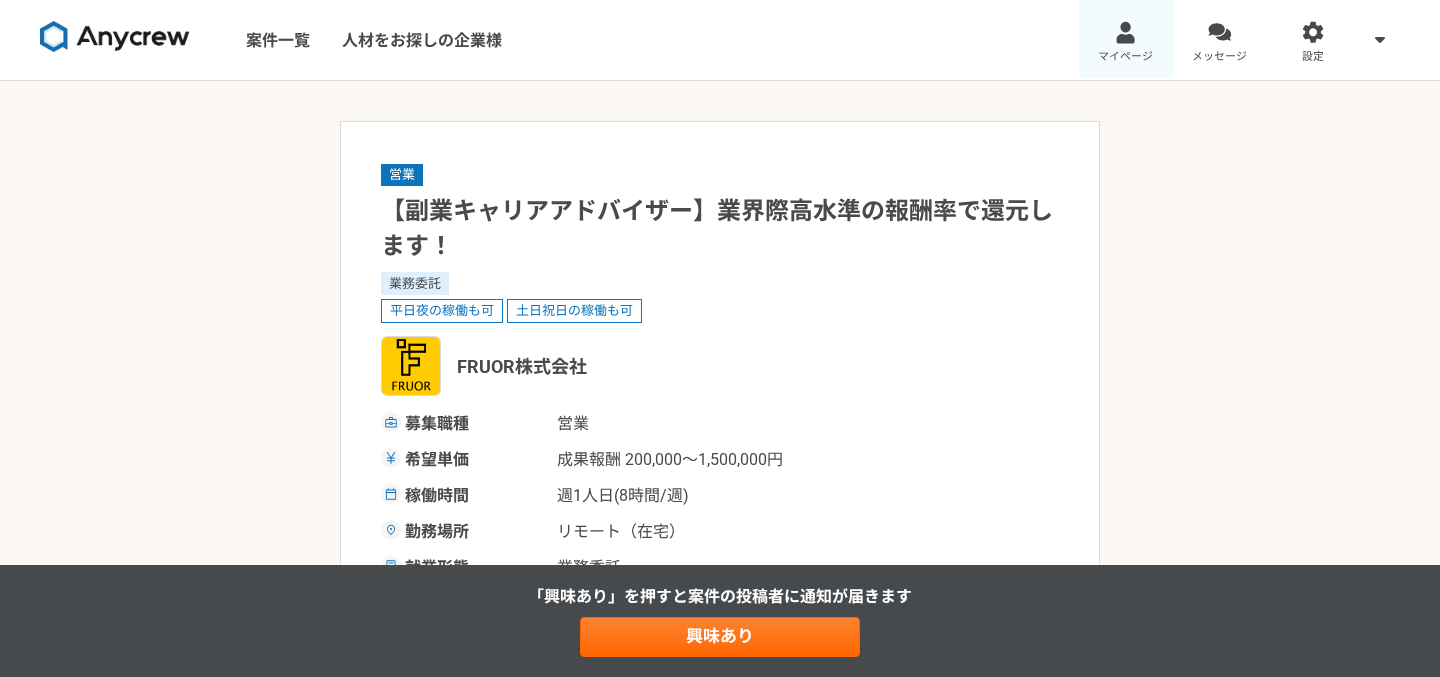 click on "マイページ" at bounding box center [1125, 57] 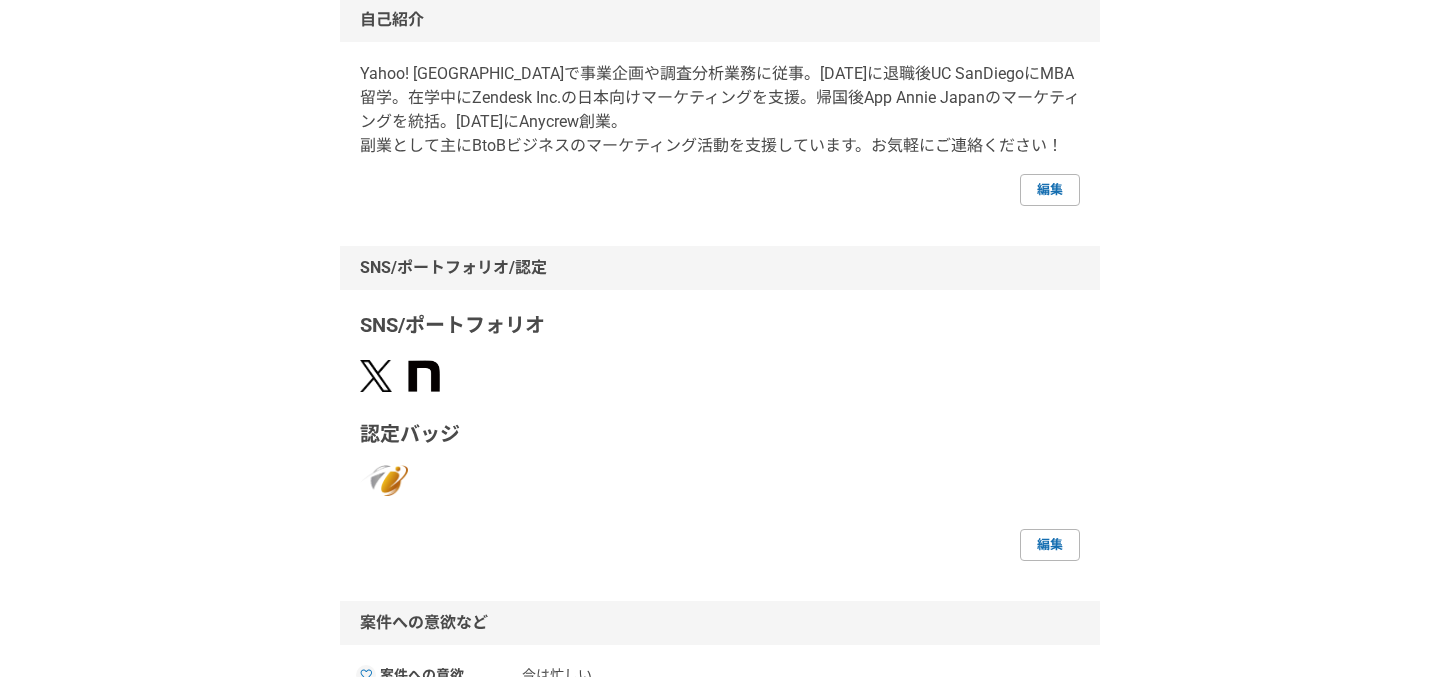 scroll, scrollTop: 0, scrollLeft: 0, axis: both 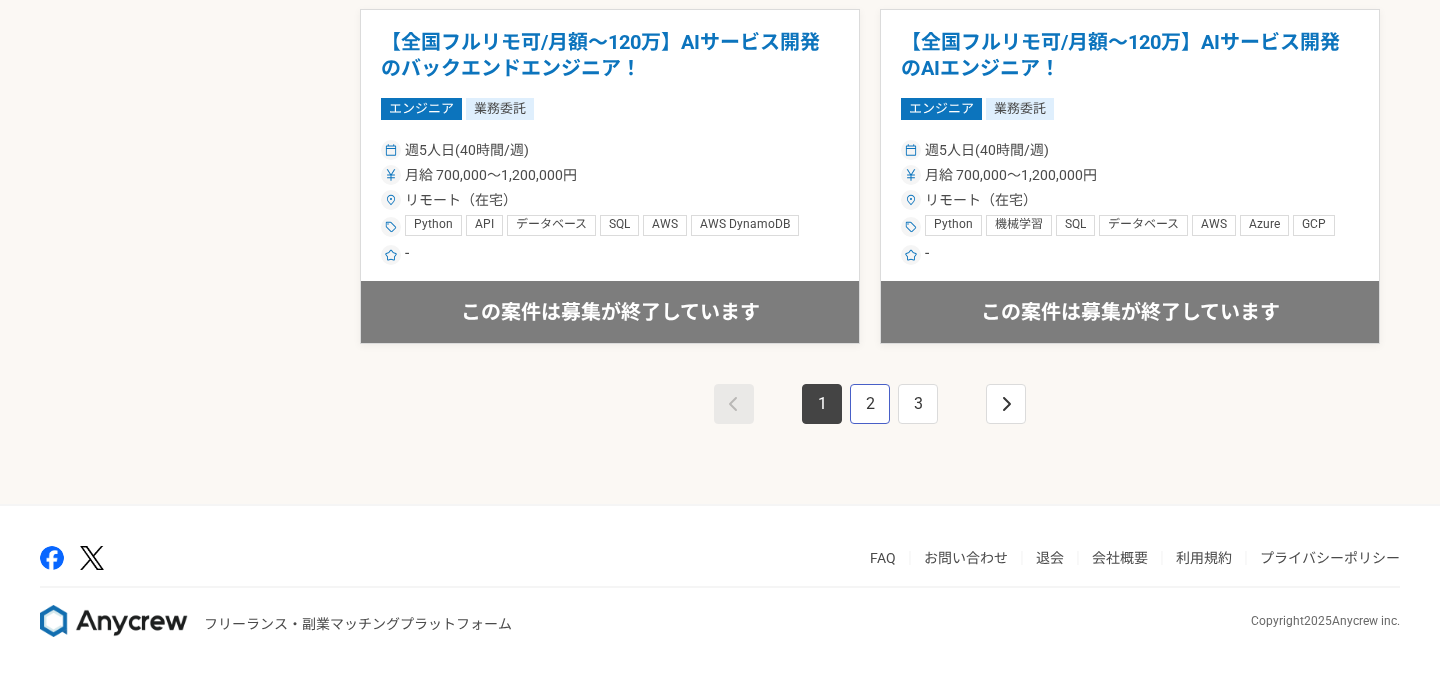 click on "2" at bounding box center (870, 404) 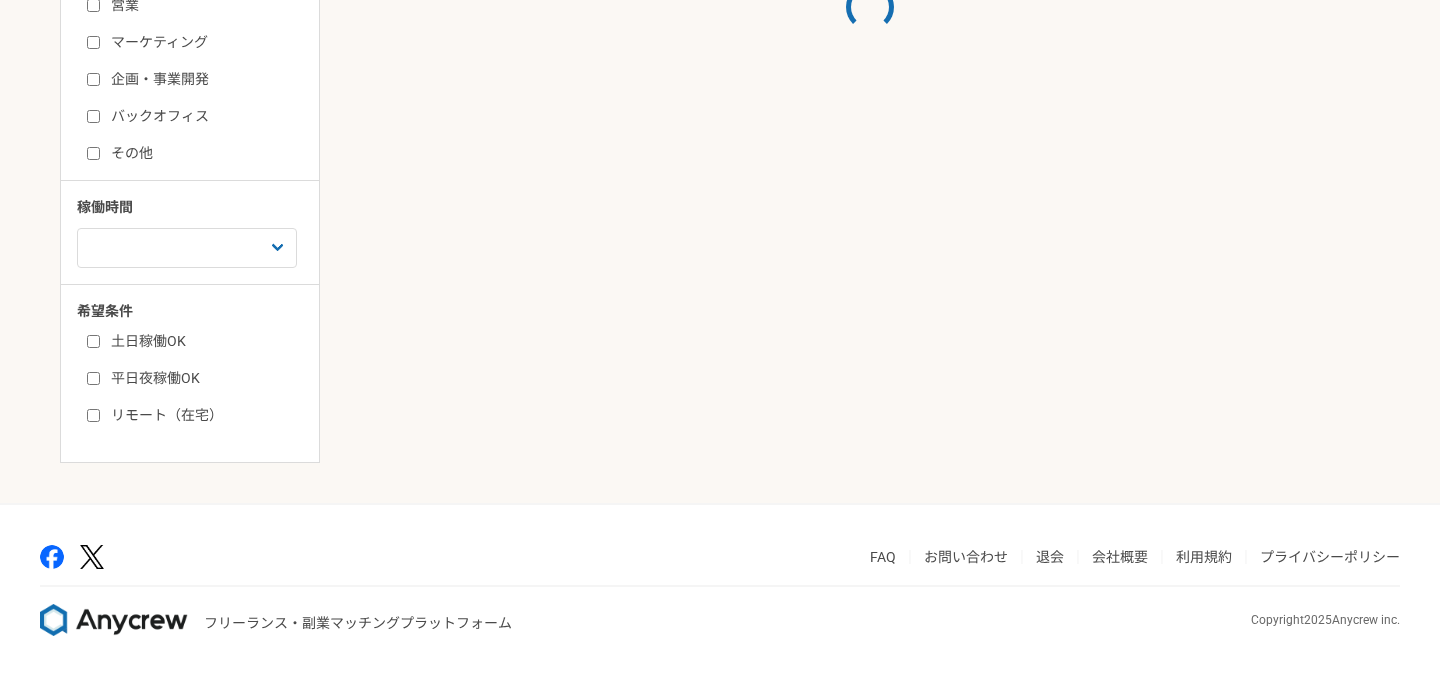 scroll, scrollTop: 0, scrollLeft: 0, axis: both 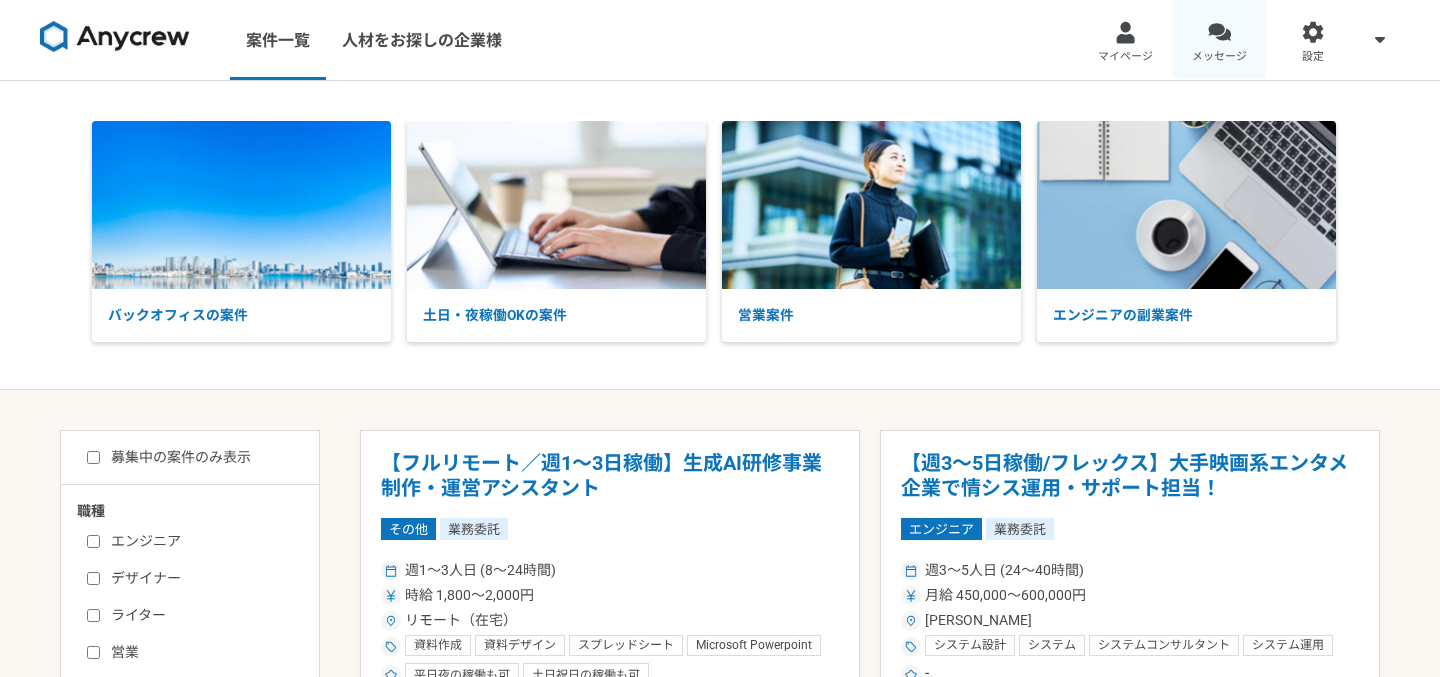 click on "メッセージ" at bounding box center [1220, 40] 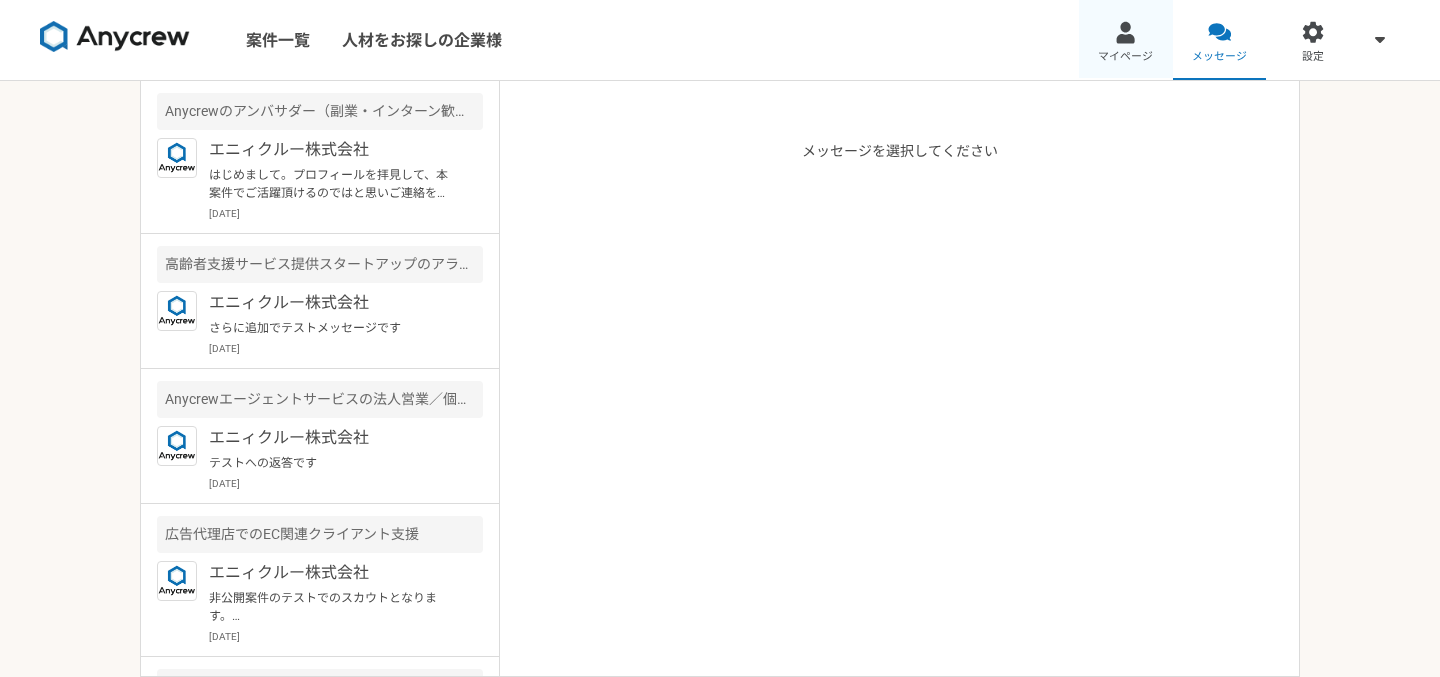 click on "マイページ" at bounding box center (1126, 40) 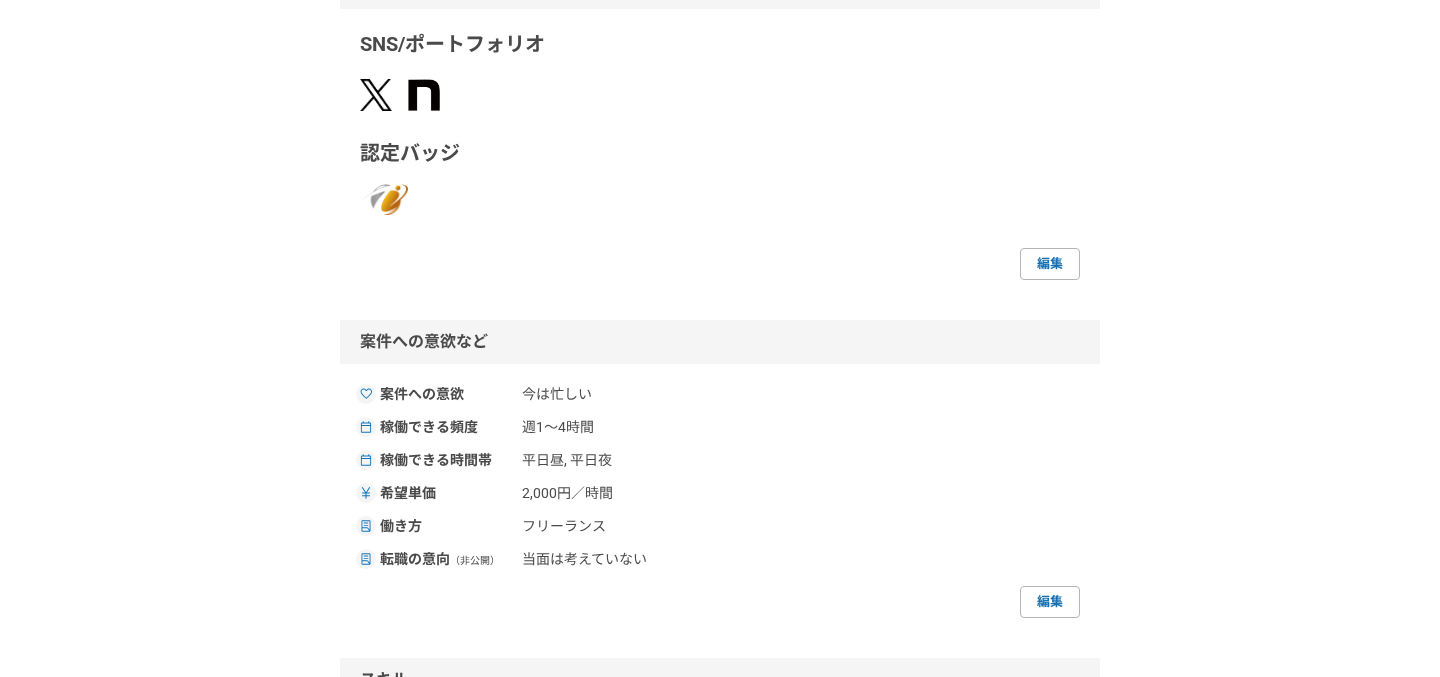 scroll, scrollTop: 0, scrollLeft: 0, axis: both 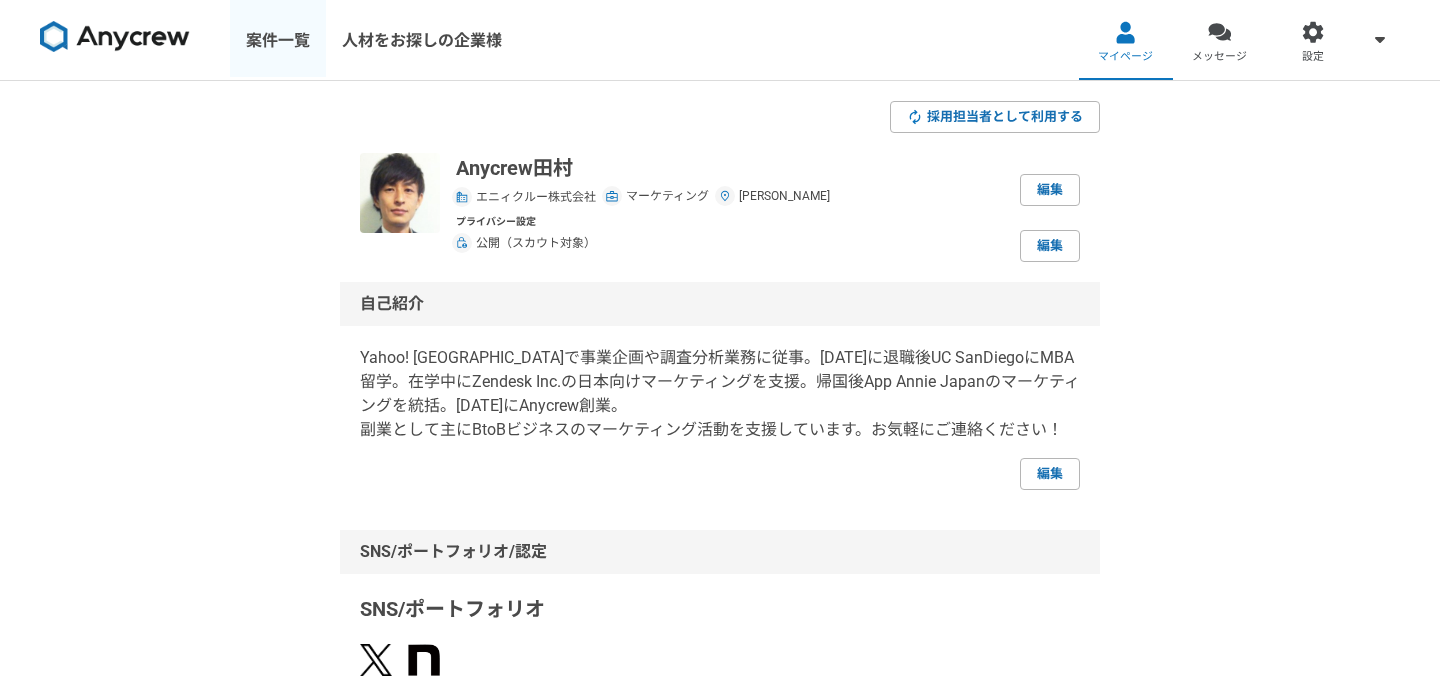 click on "案件一覧" at bounding box center [278, 40] 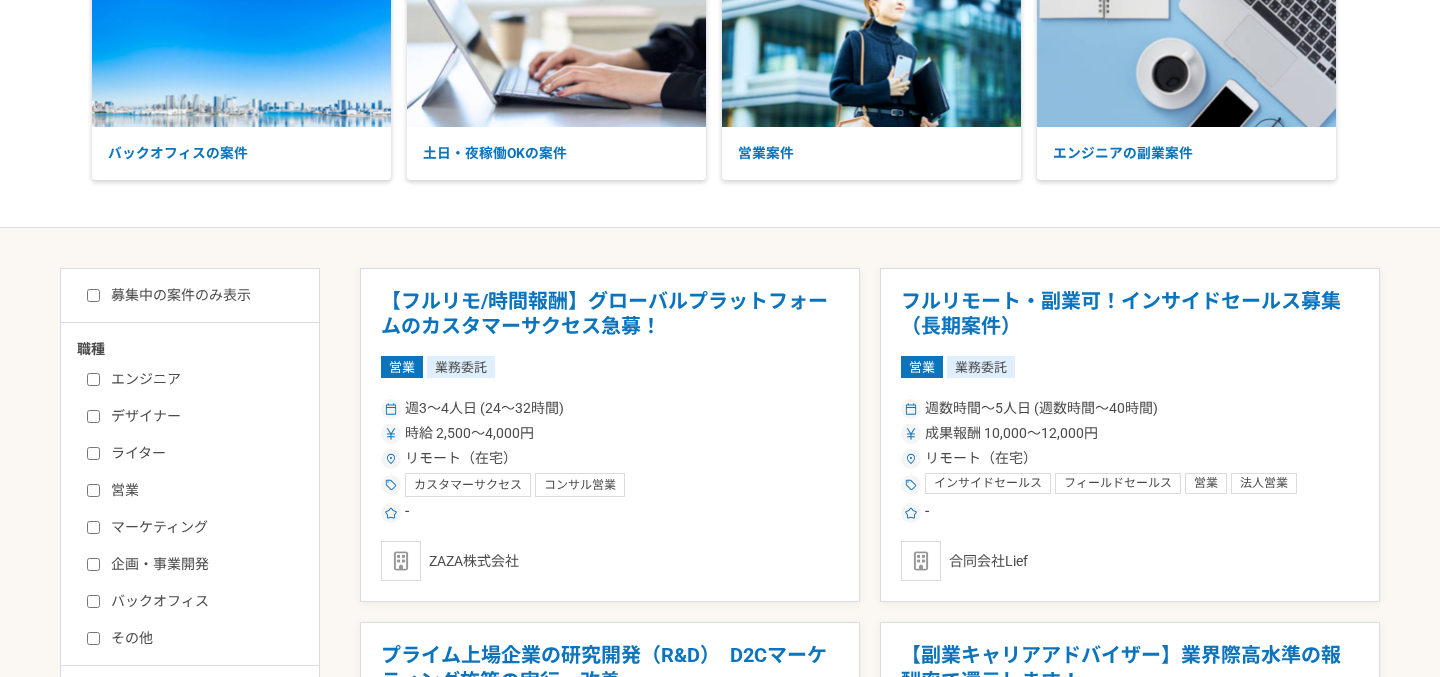 scroll, scrollTop: 163, scrollLeft: 0, axis: vertical 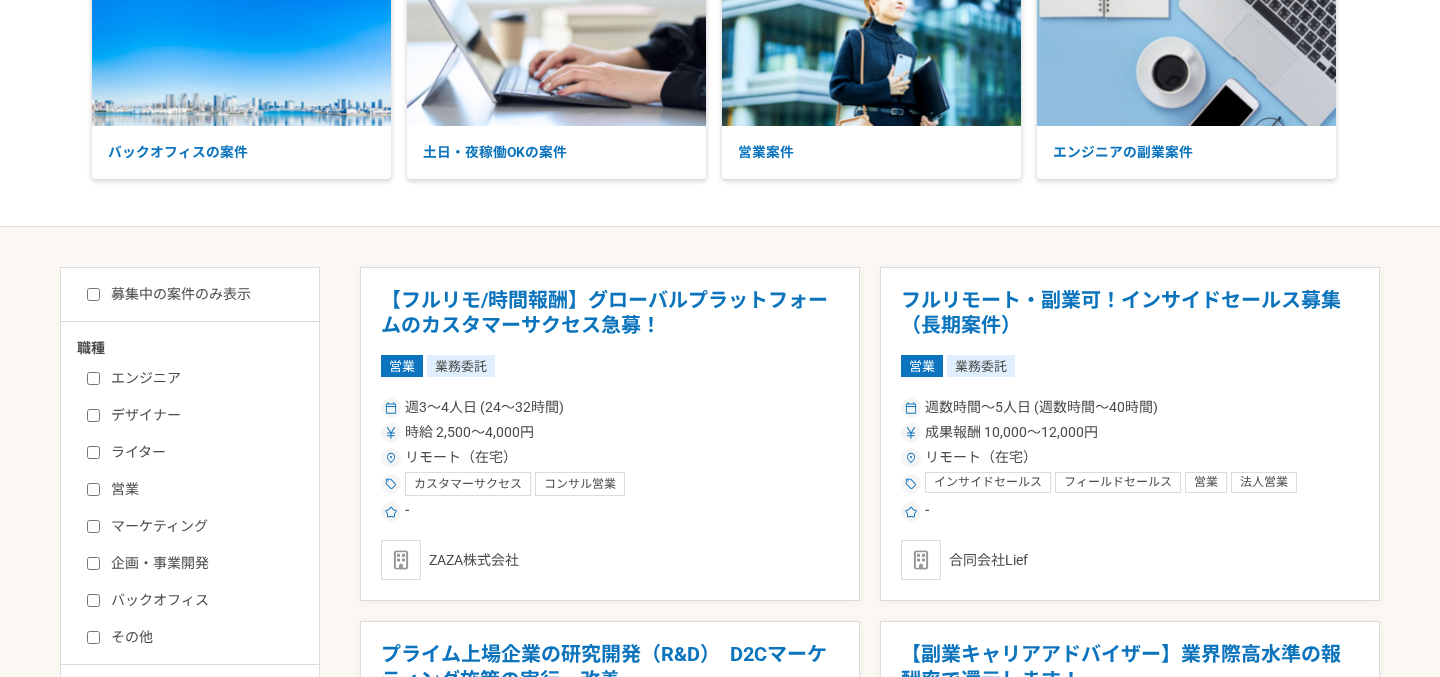 click on "エンジニア" at bounding box center (93, 378) 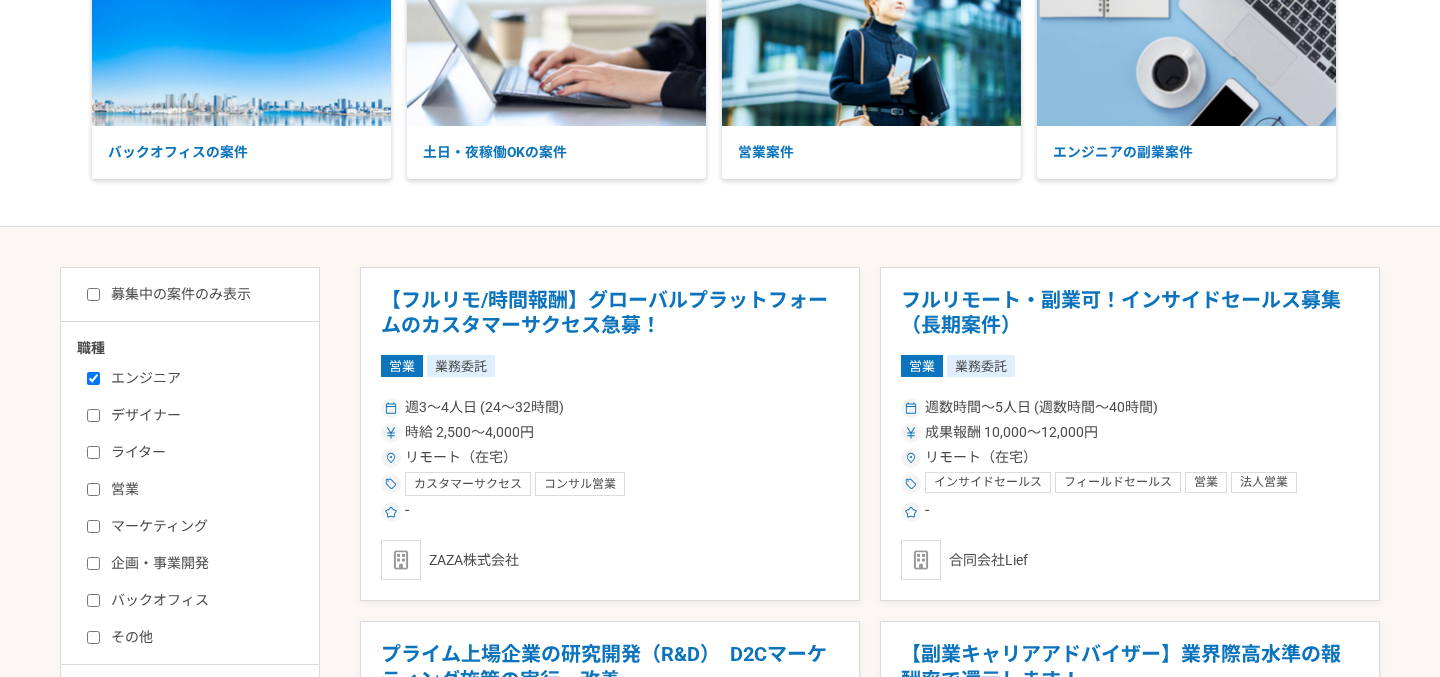 checkbox on "true" 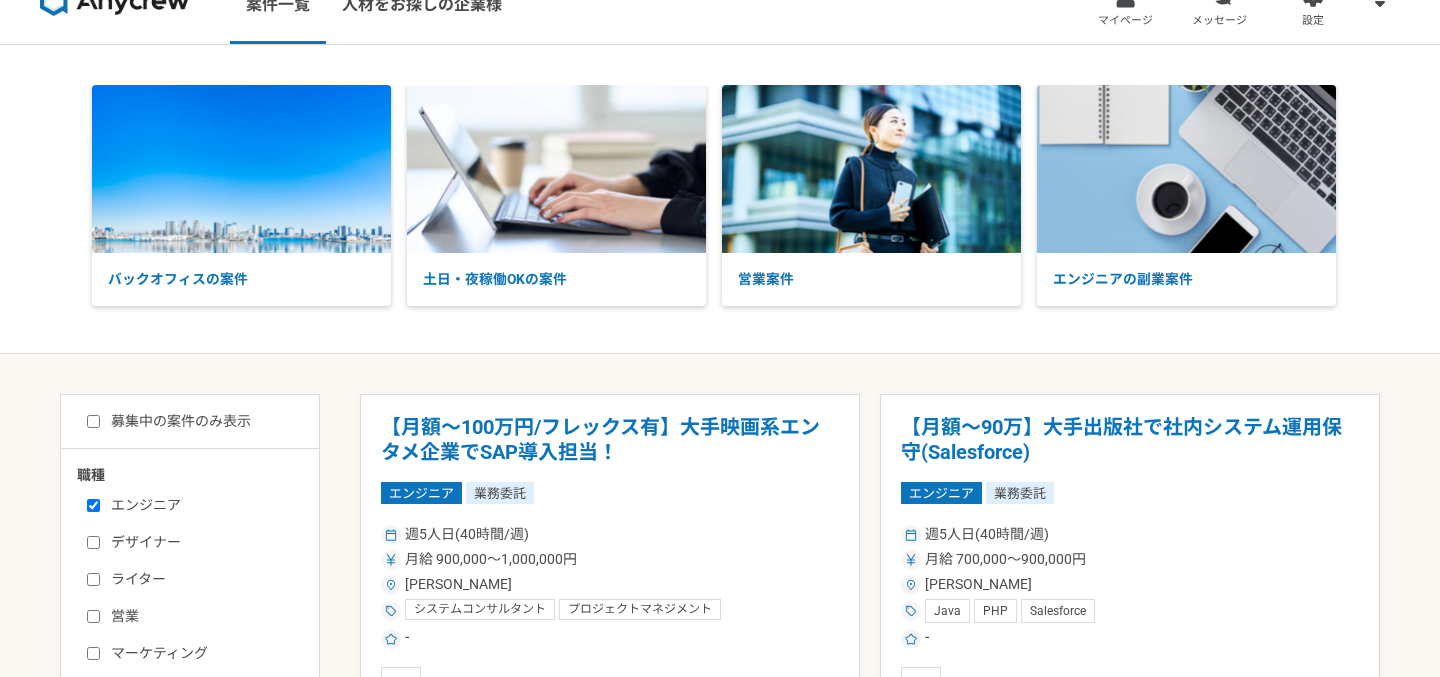 scroll, scrollTop: 0, scrollLeft: 0, axis: both 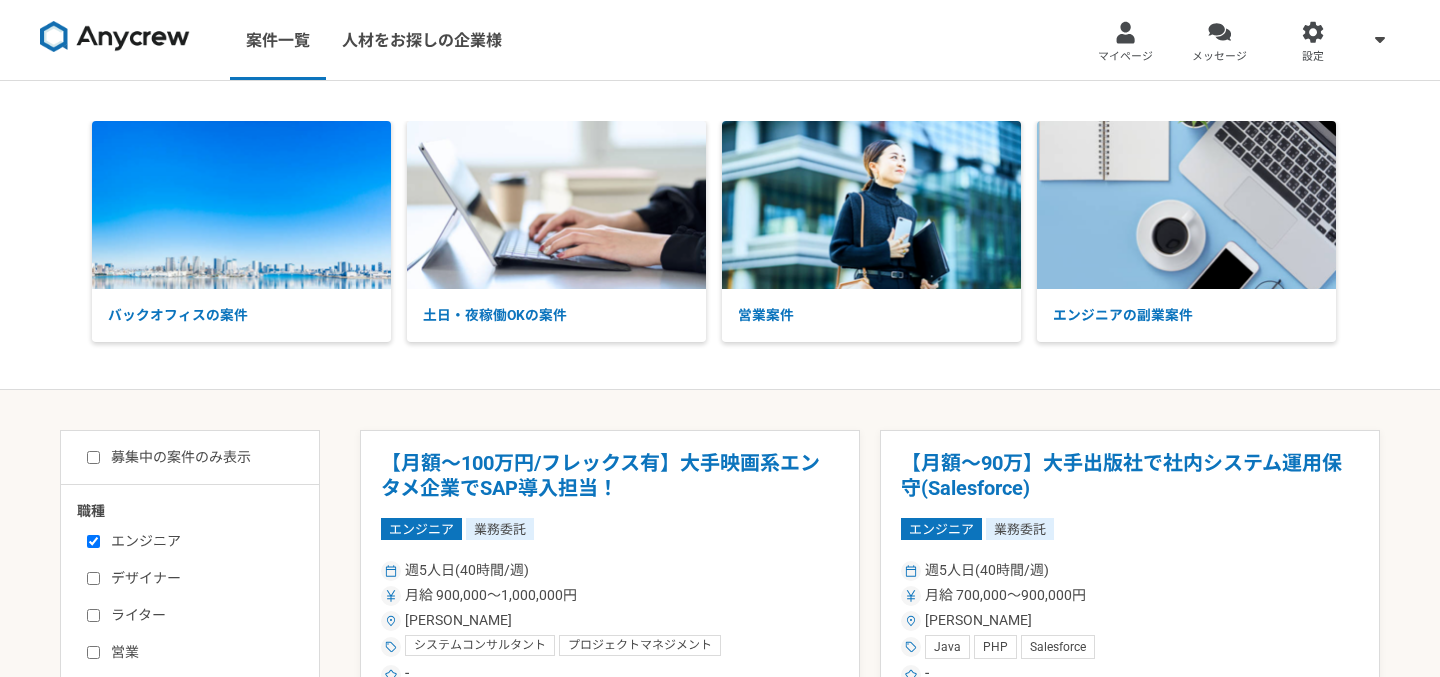 click on "募集中の案件のみ表示" at bounding box center (93, 457) 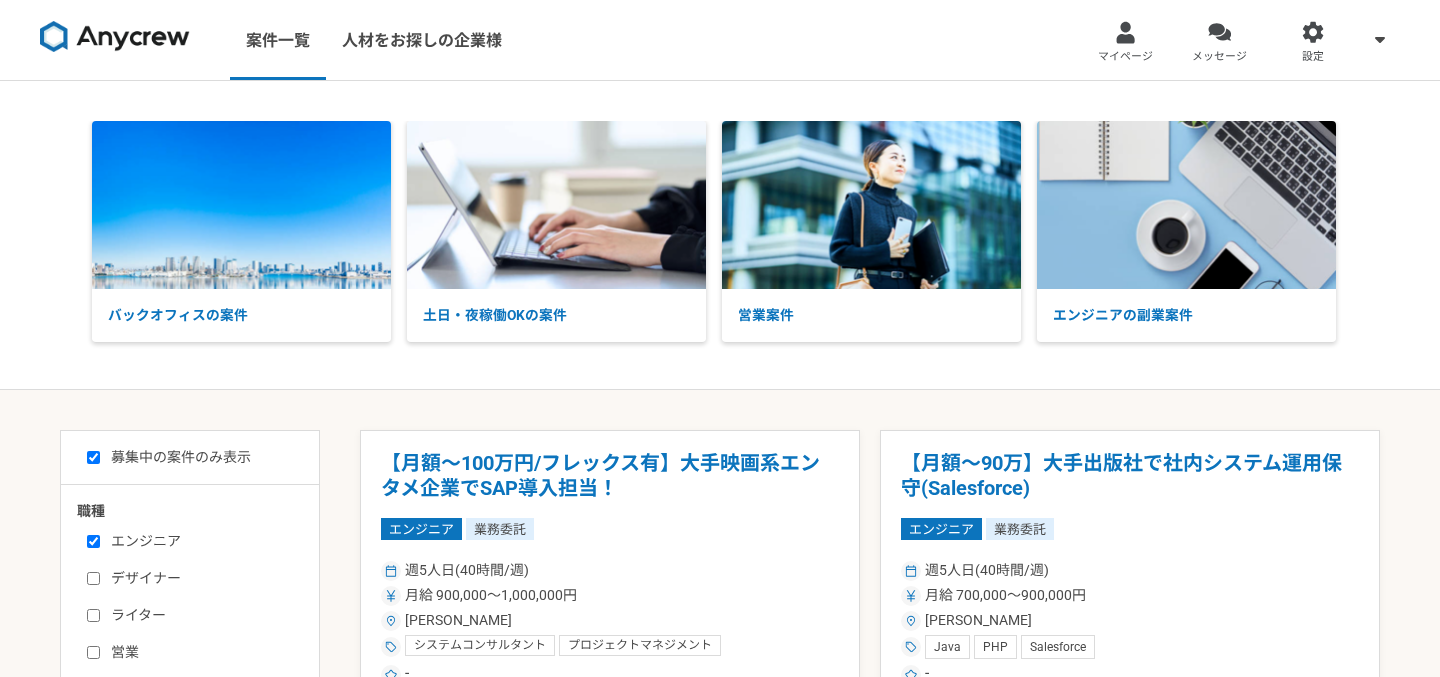 checkbox on "true" 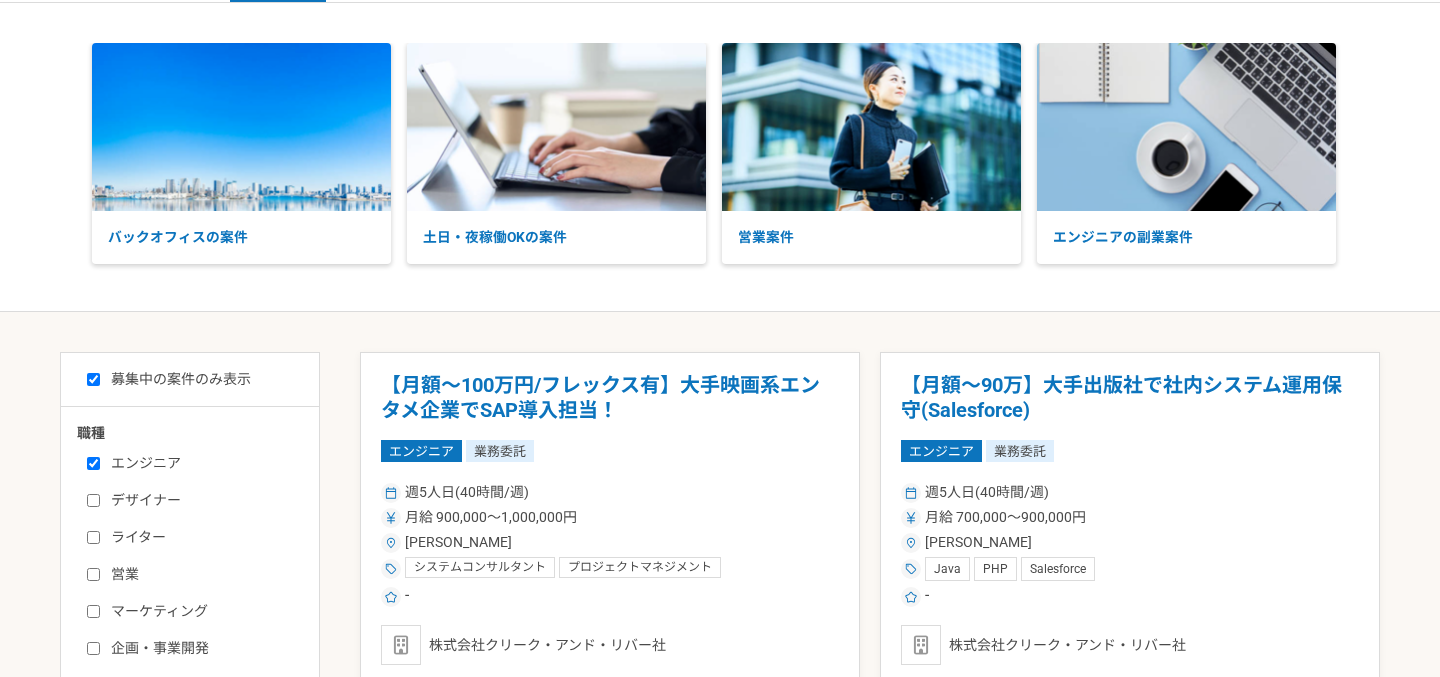 scroll, scrollTop: 0, scrollLeft: 0, axis: both 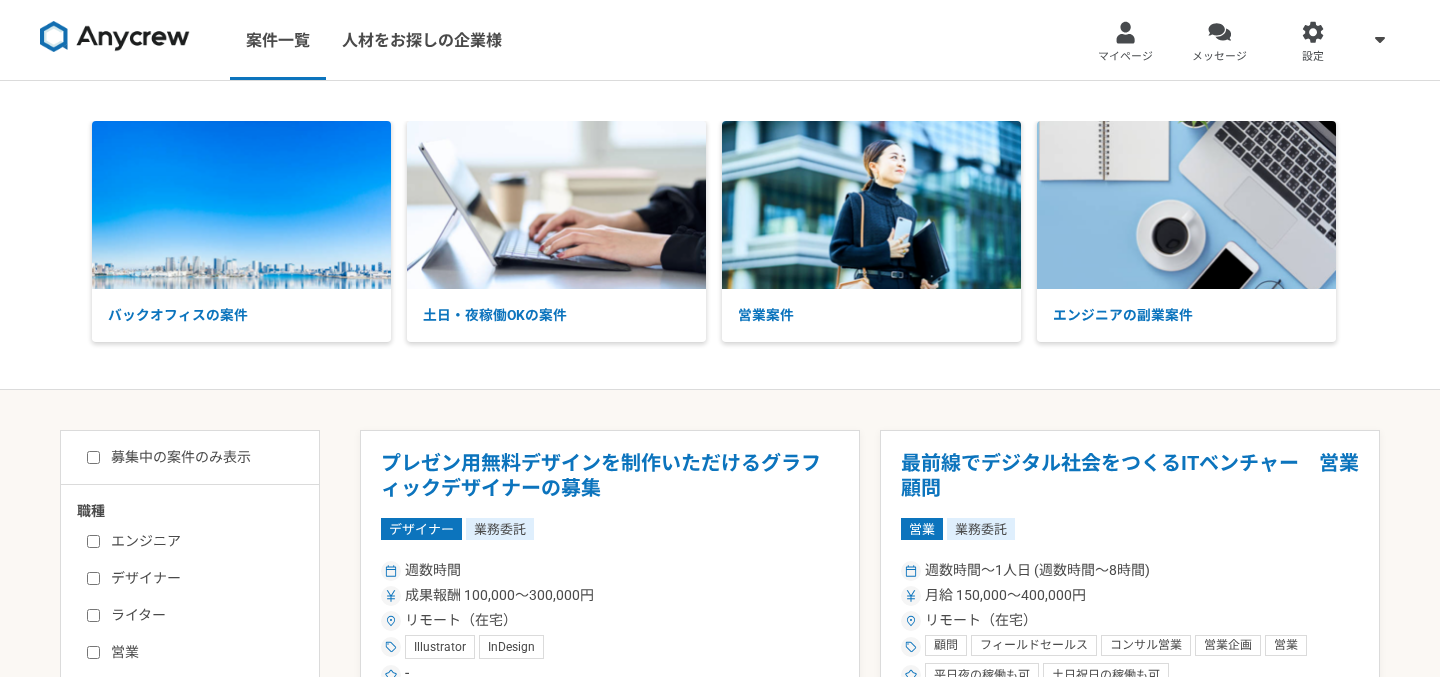 select on "1" 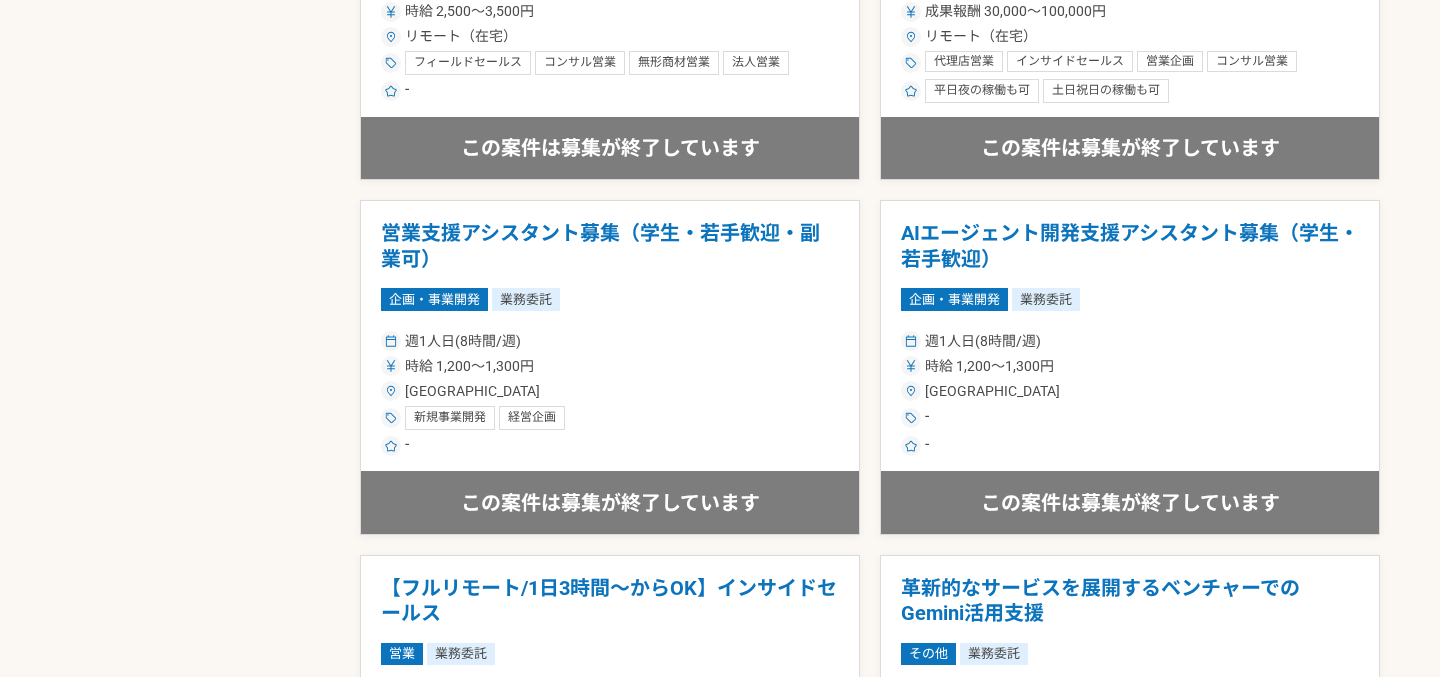 scroll, scrollTop: 3612, scrollLeft: 0, axis: vertical 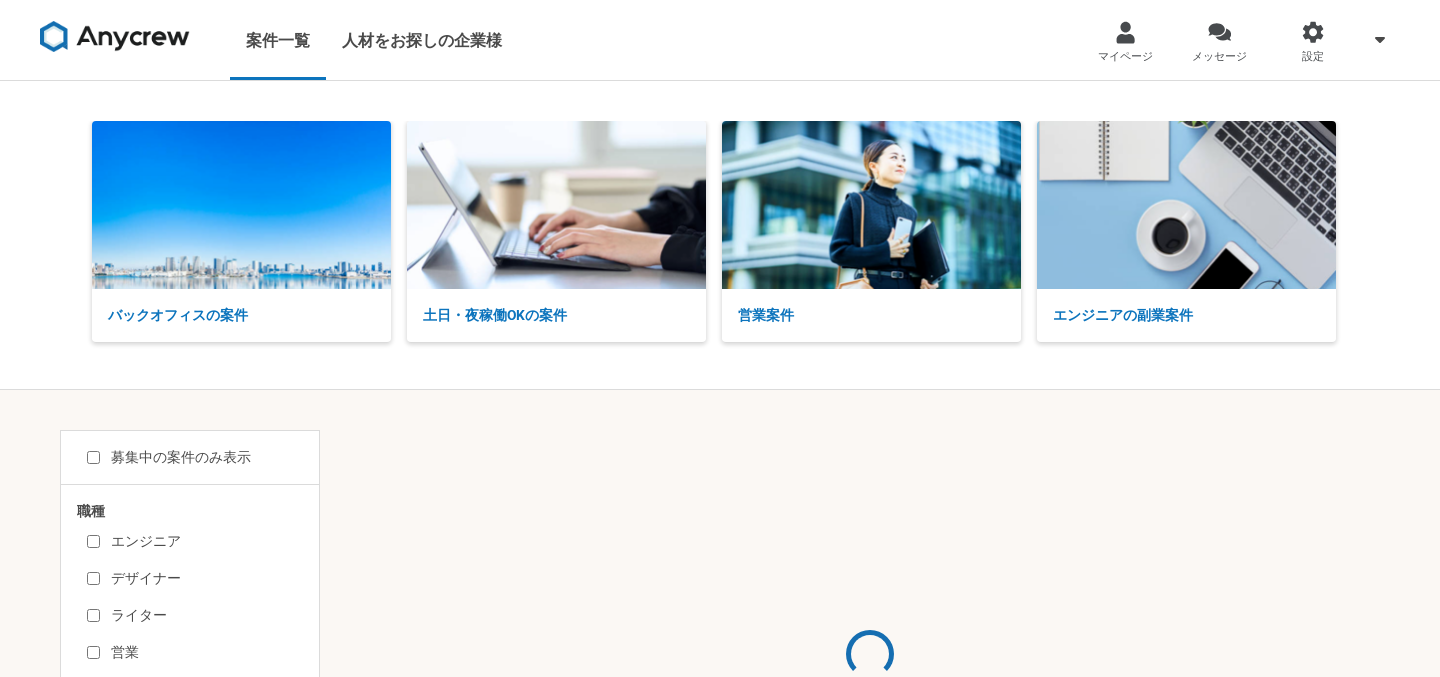 select on "2" 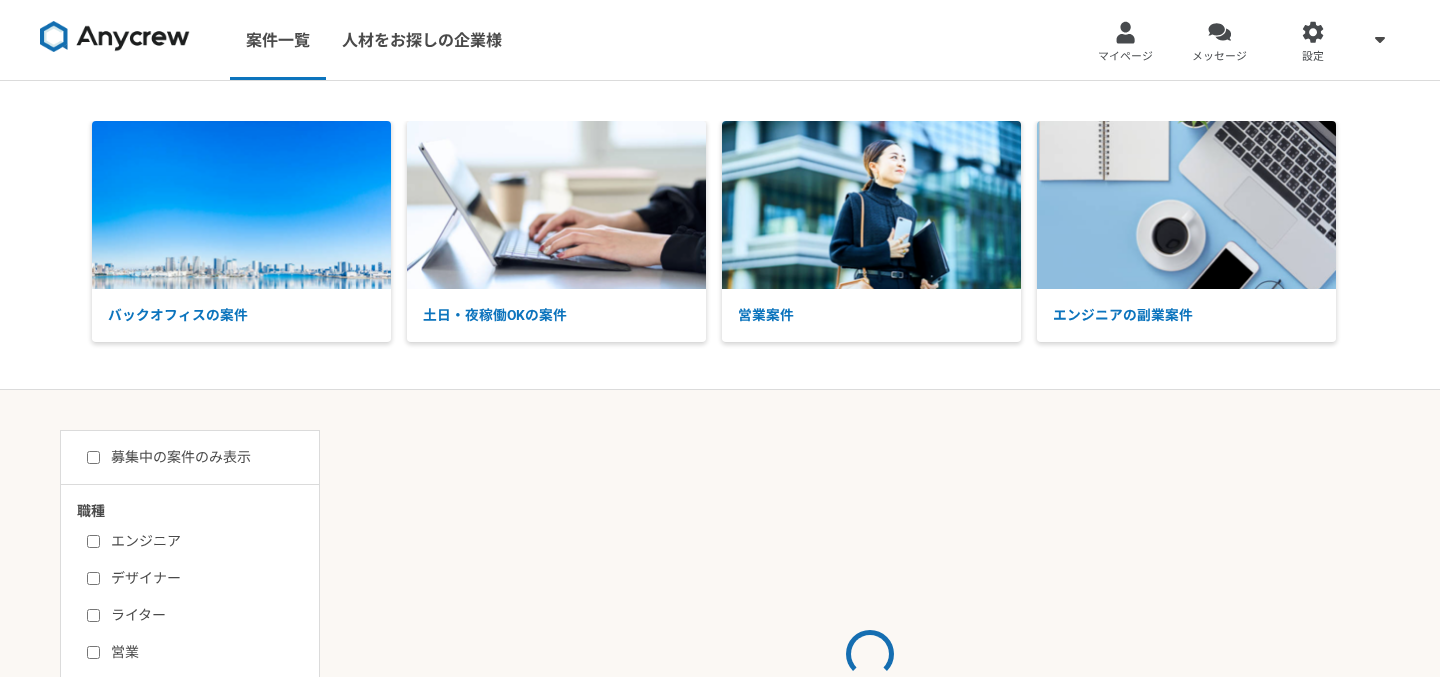 scroll, scrollTop: 0, scrollLeft: 0, axis: both 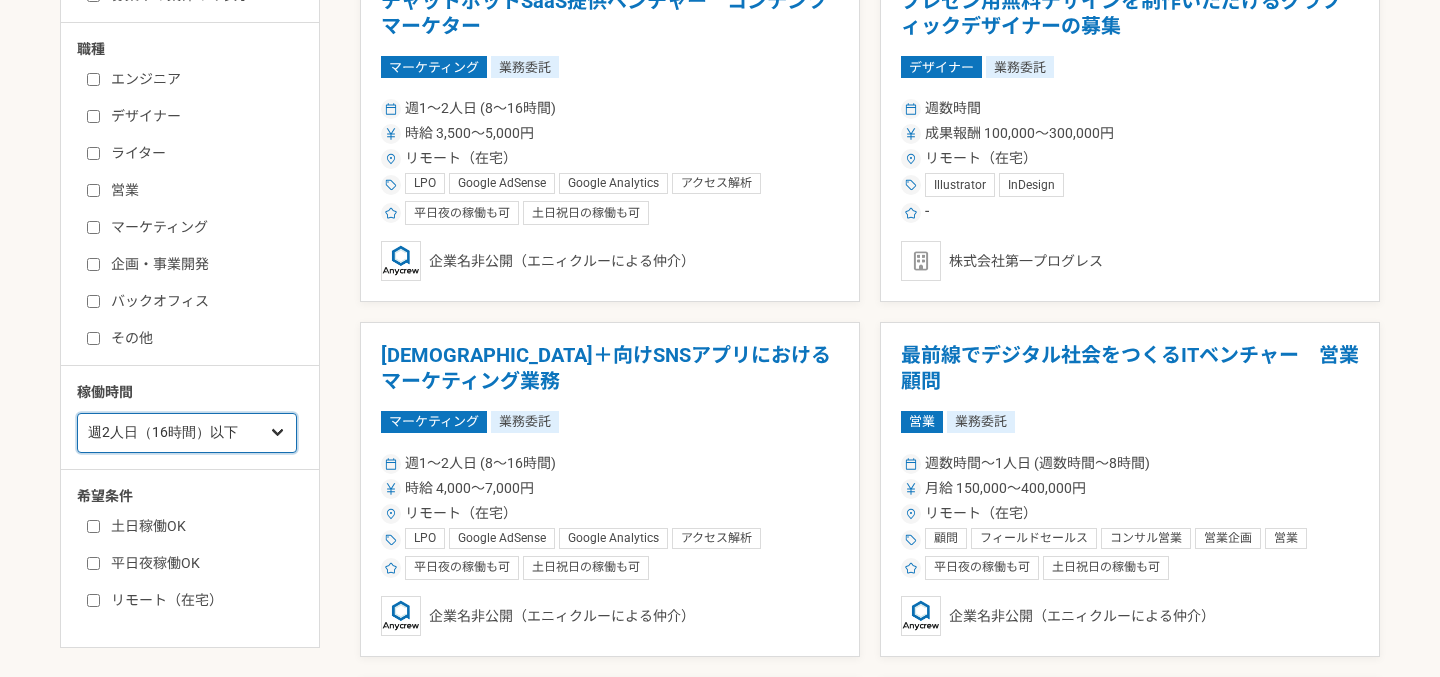 click on "週1人日（8時間）以下 週2人日（16時間）以下 週3人日（24時間）以下 週4人日（32時間）以下 週5人日（40時間）以下" at bounding box center [187, 433] 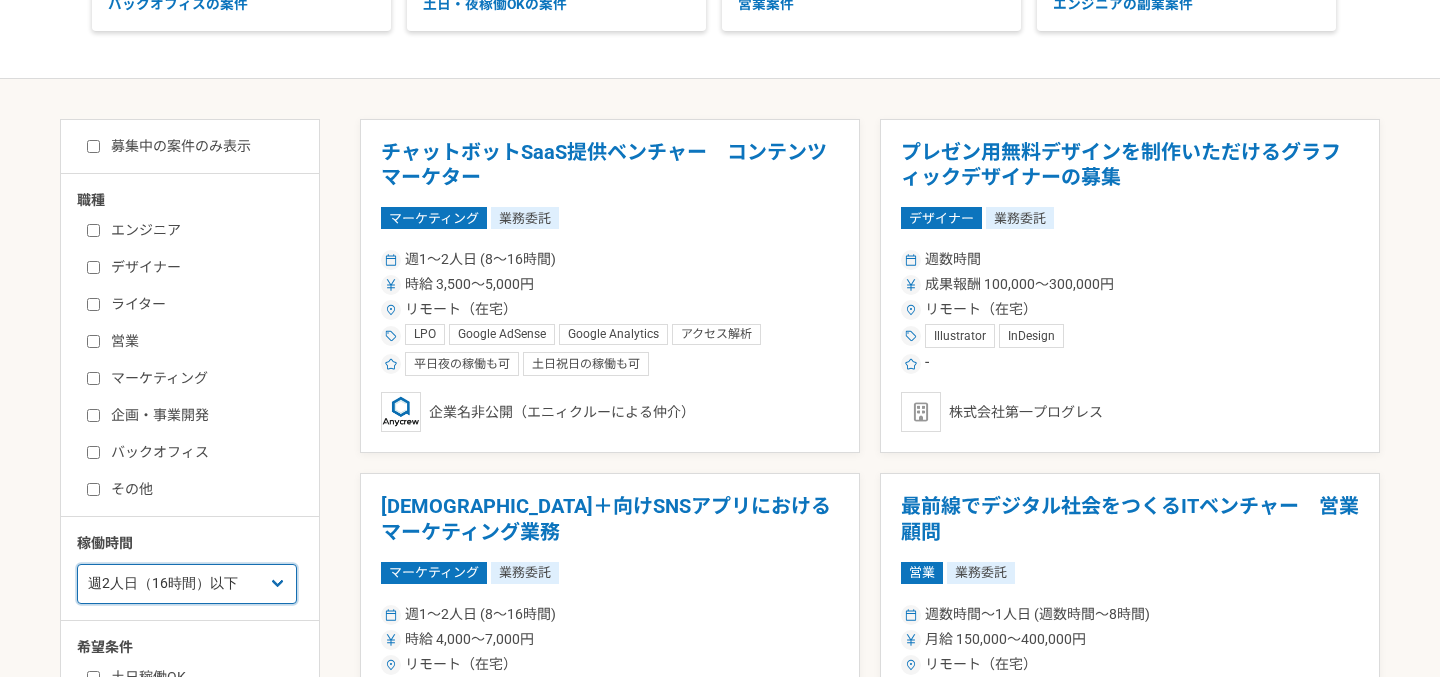 scroll, scrollTop: 310, scrollLeft: 0, axis: vertical 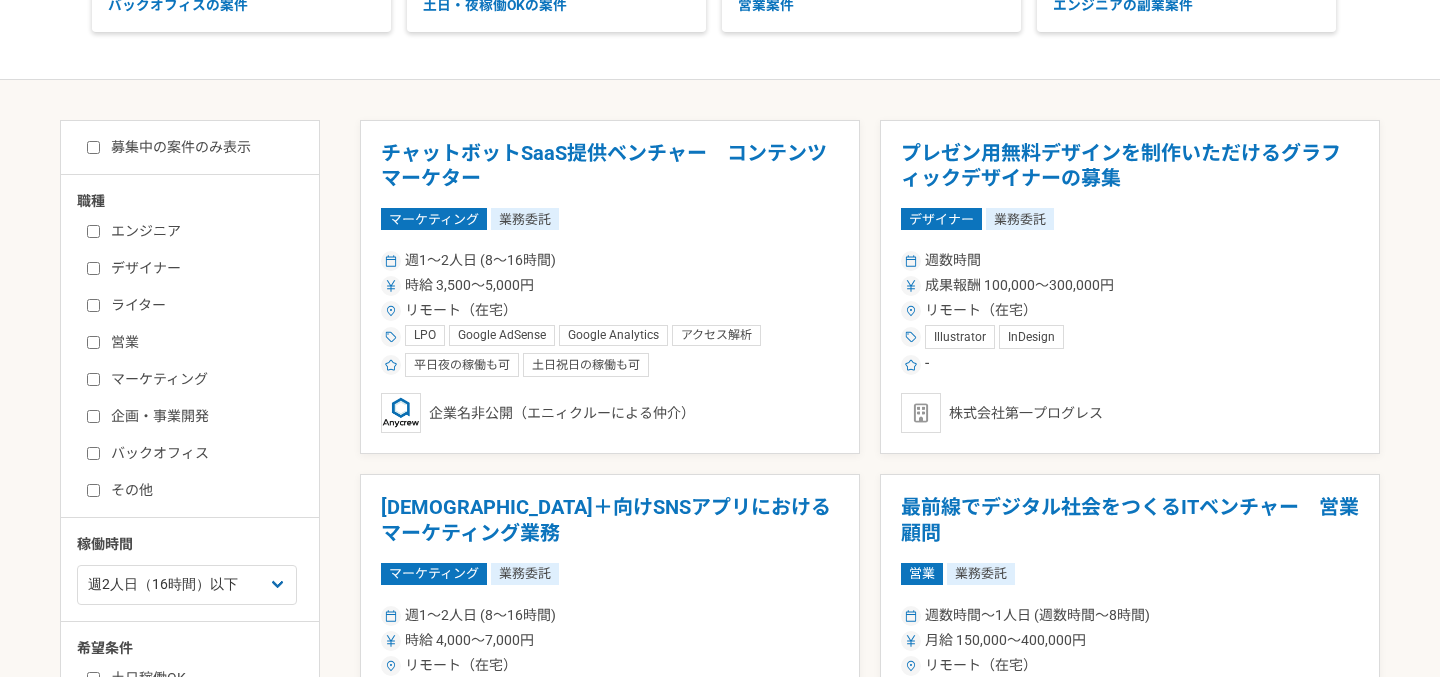 click on "営業" at bounding box center (93, 342) 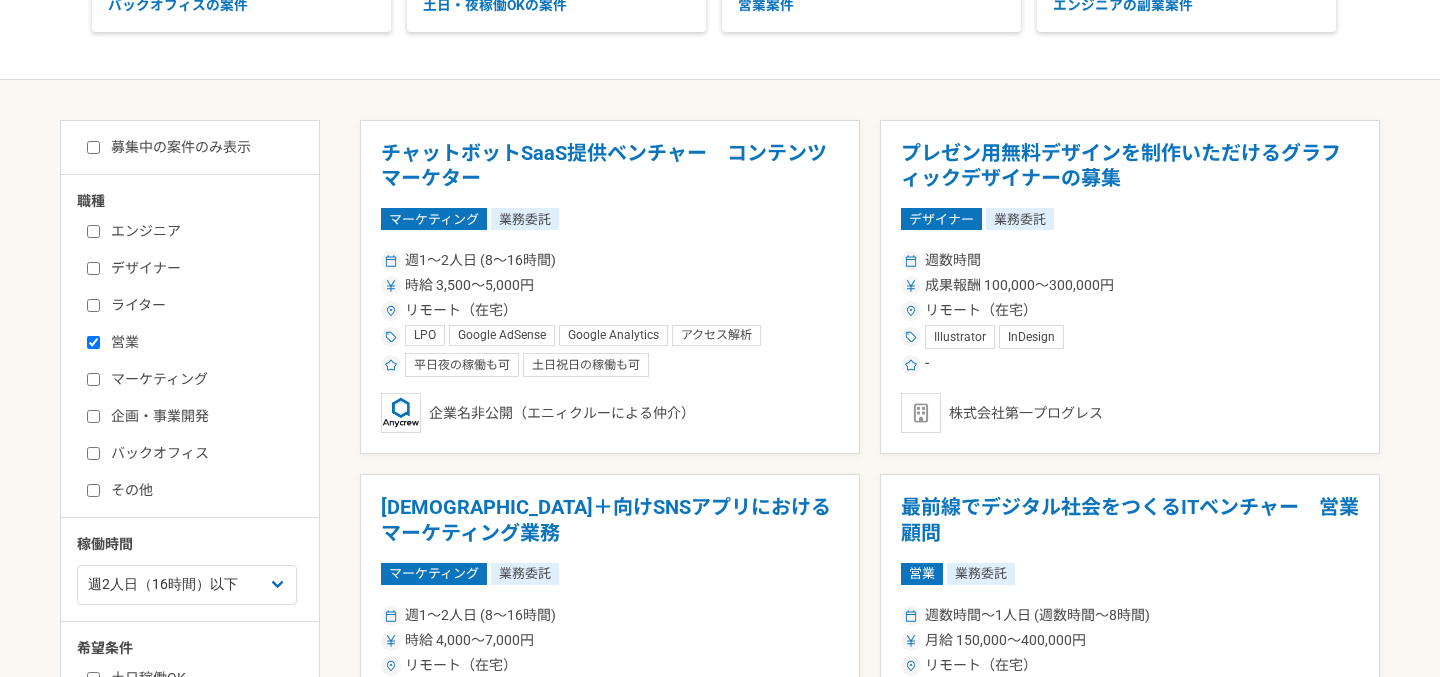 checkbox on "true" 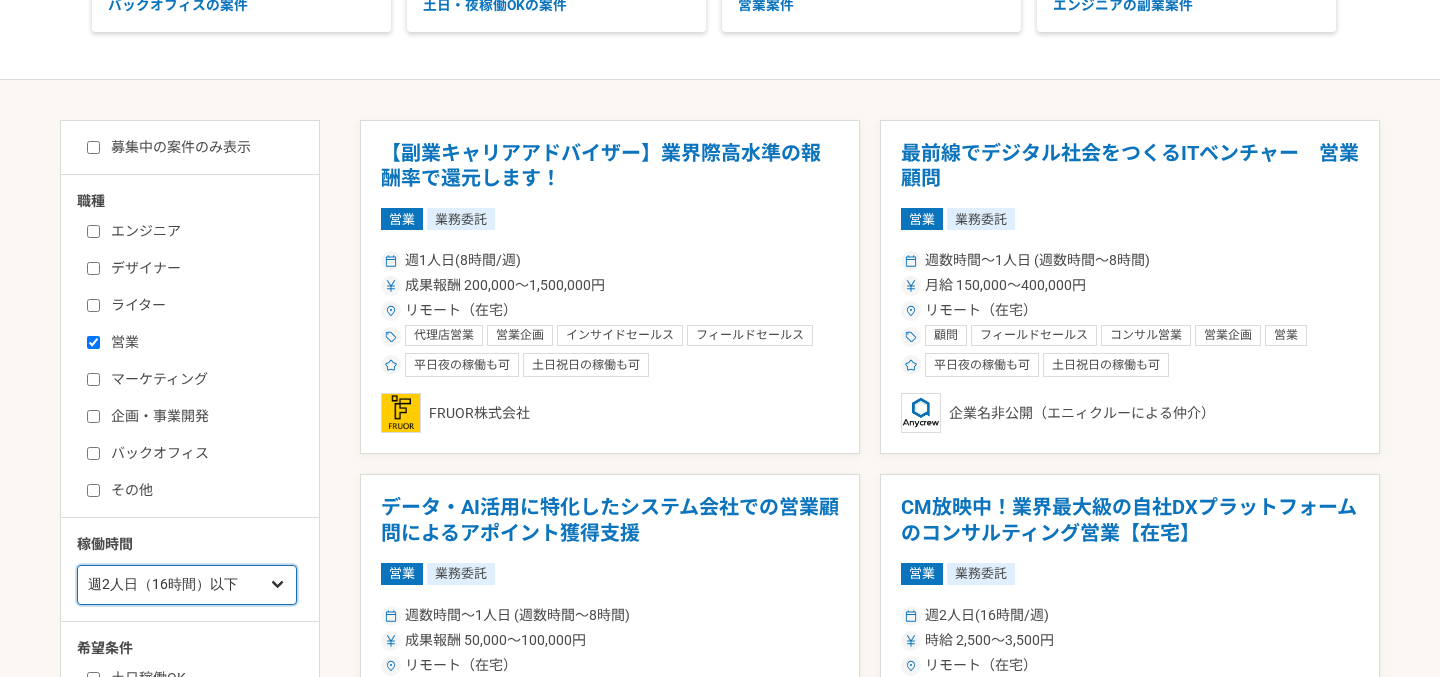 click on "週1人日（8時間）以下 週2人日（16時間）以下 週3人日（24時間）以下 週4人日（32時間）以下 週5人日（40時間）以下" at bounding box center (187, 585) 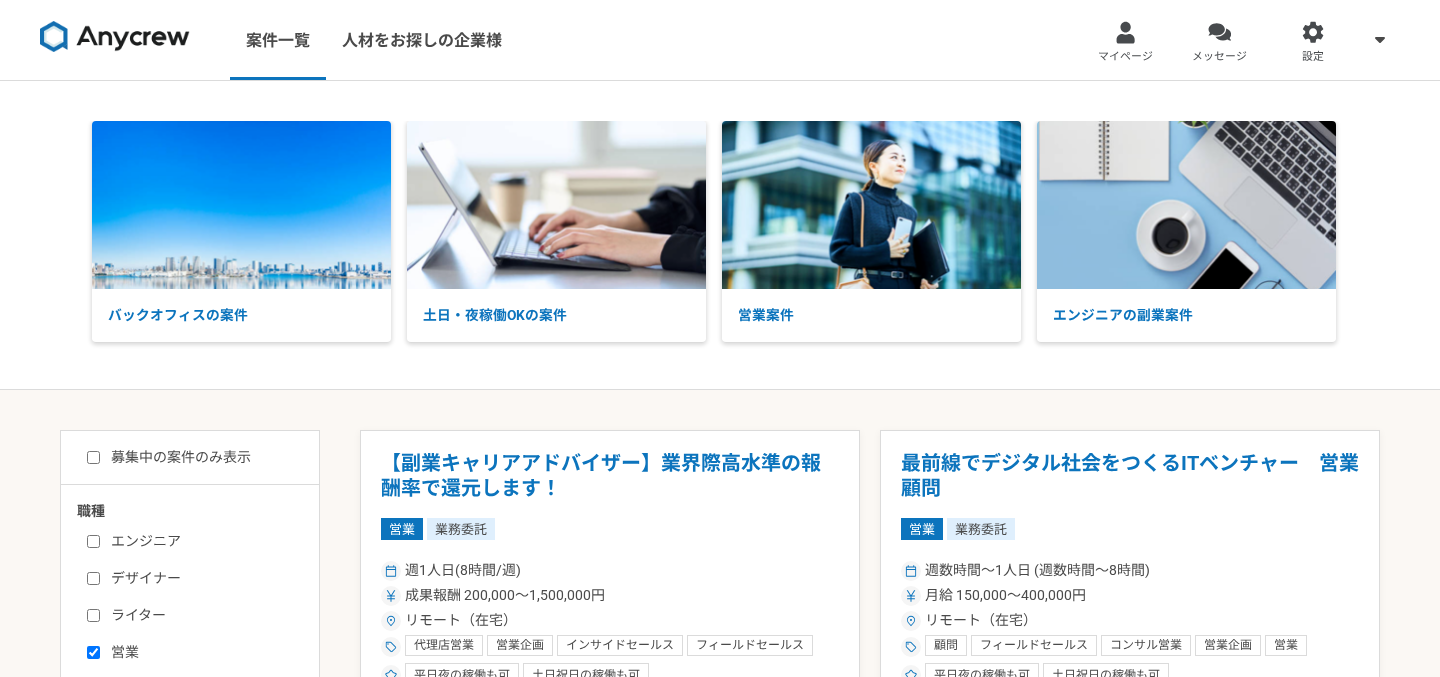 select on "3" 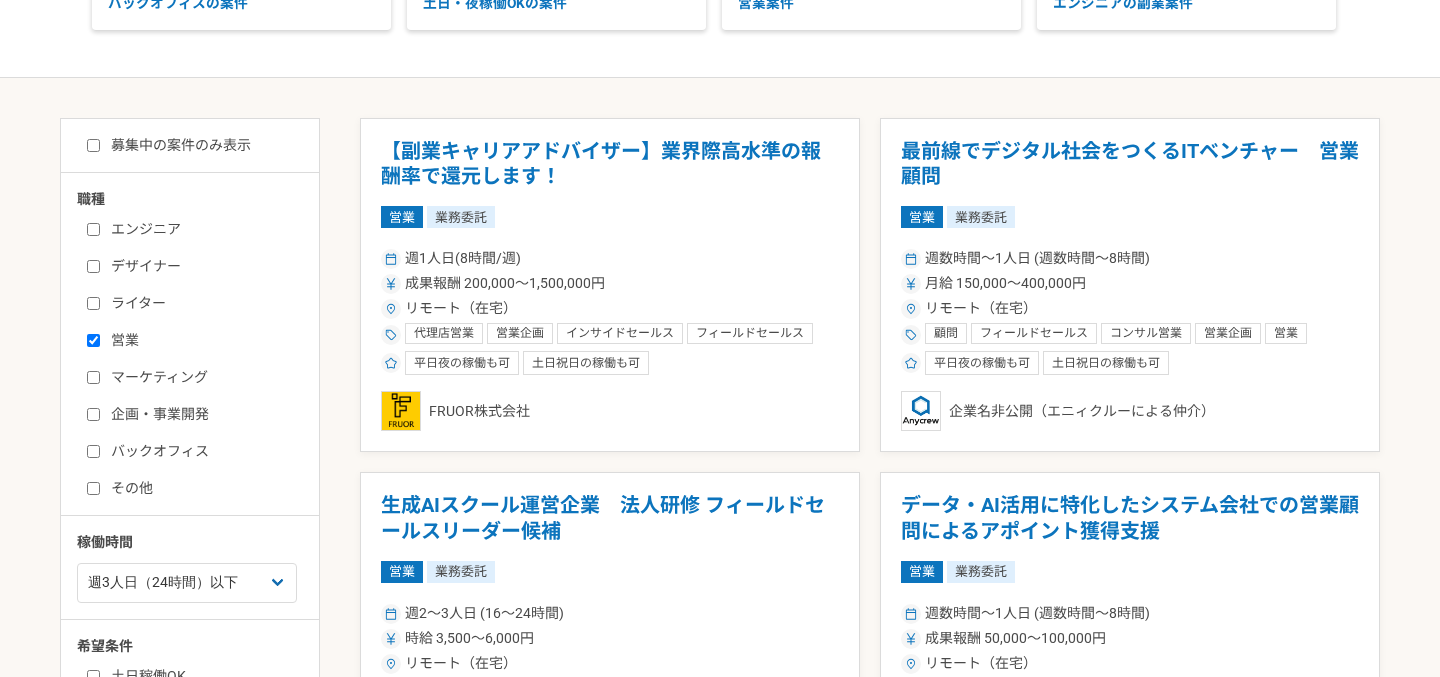 scroll, scrollTop: 122, scrollLeft: 0, axis: vertical 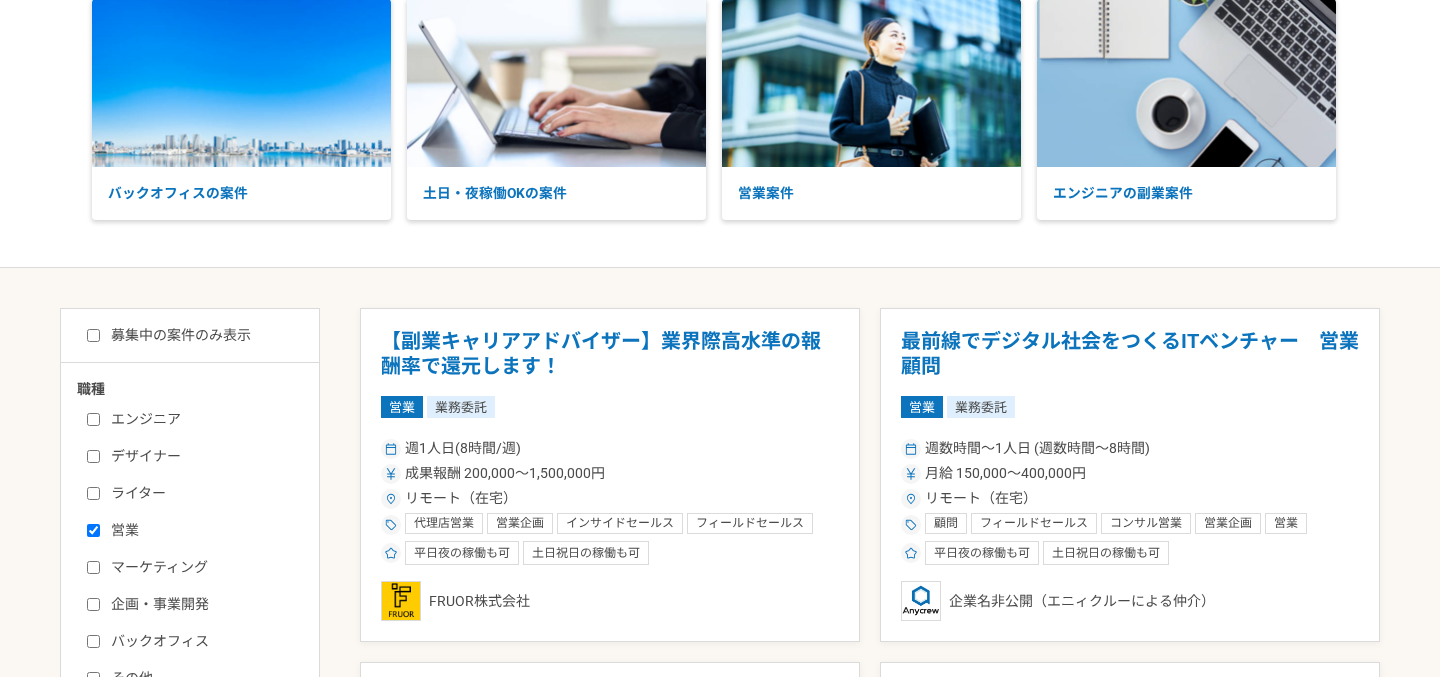 click on "募集中の案件のみ表示" at bounding box center [93, 335] 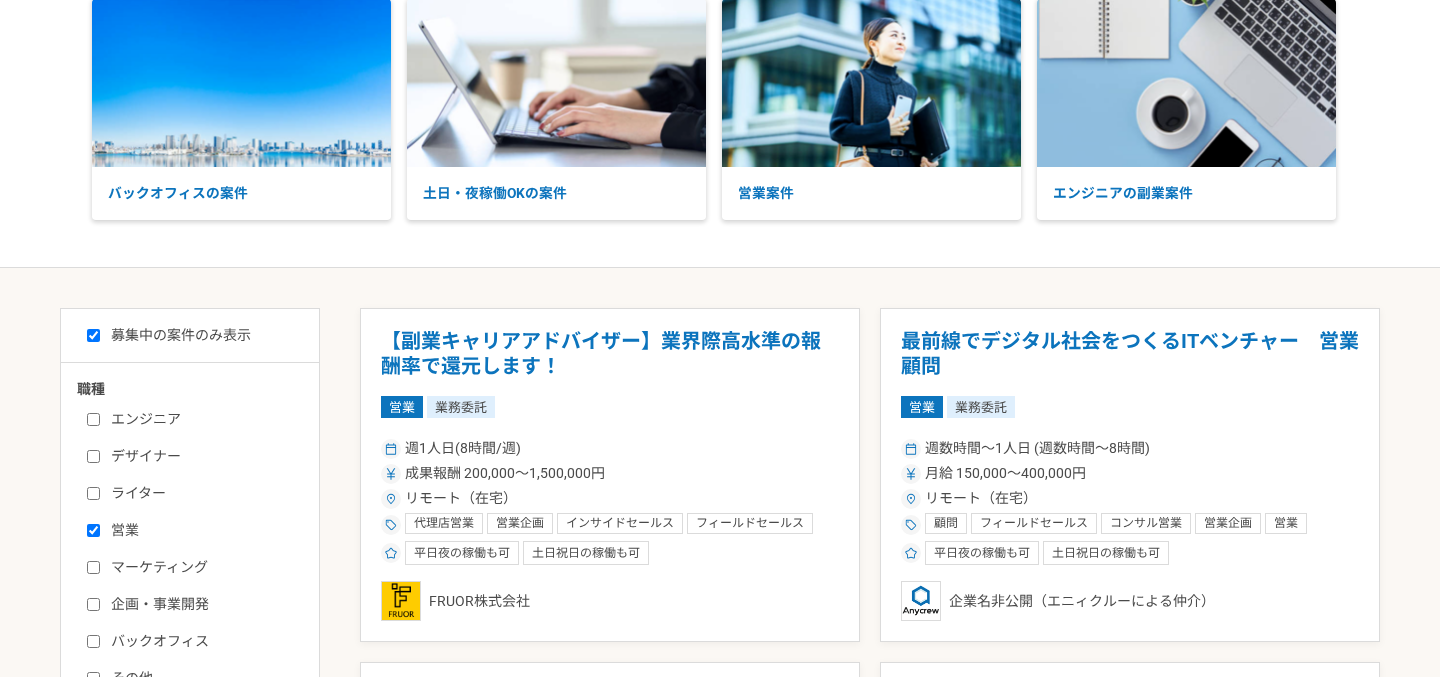 checkbox on "true" 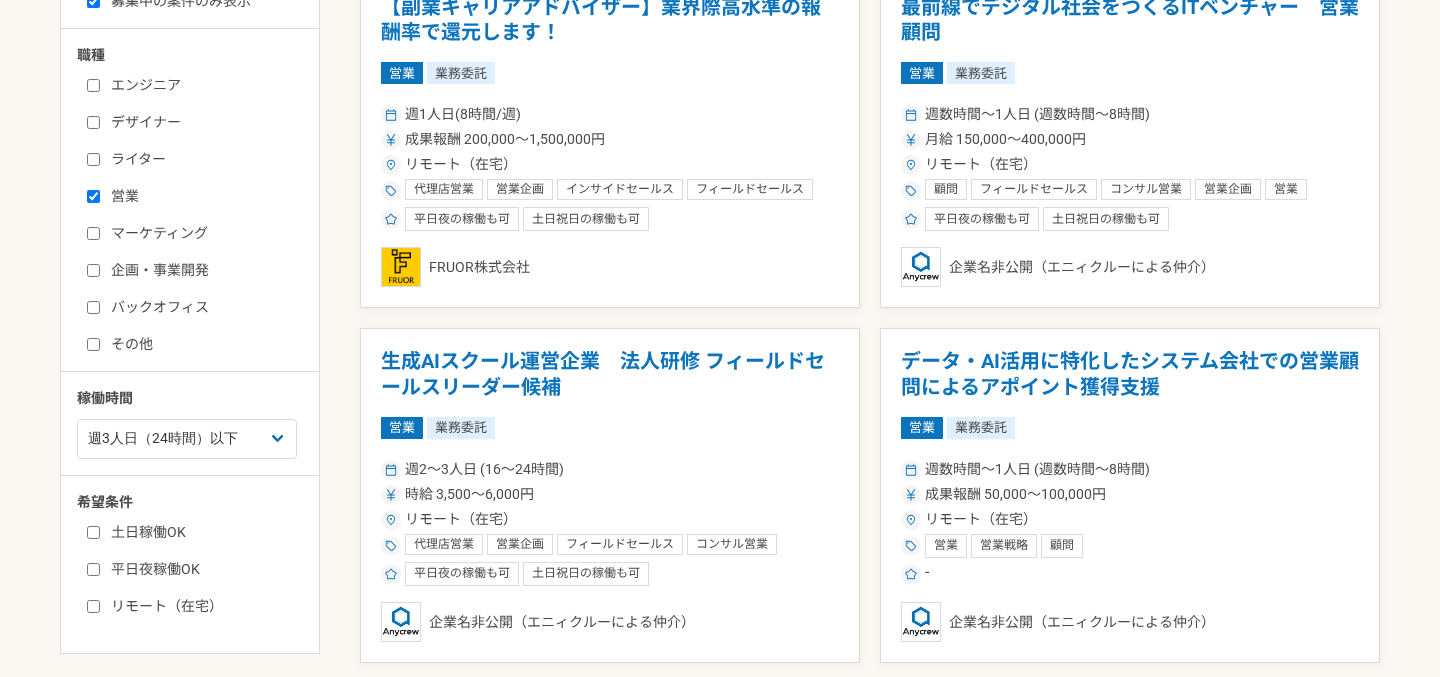 scroll, scrollTop: 0, scrollLeft: 0, axis: both 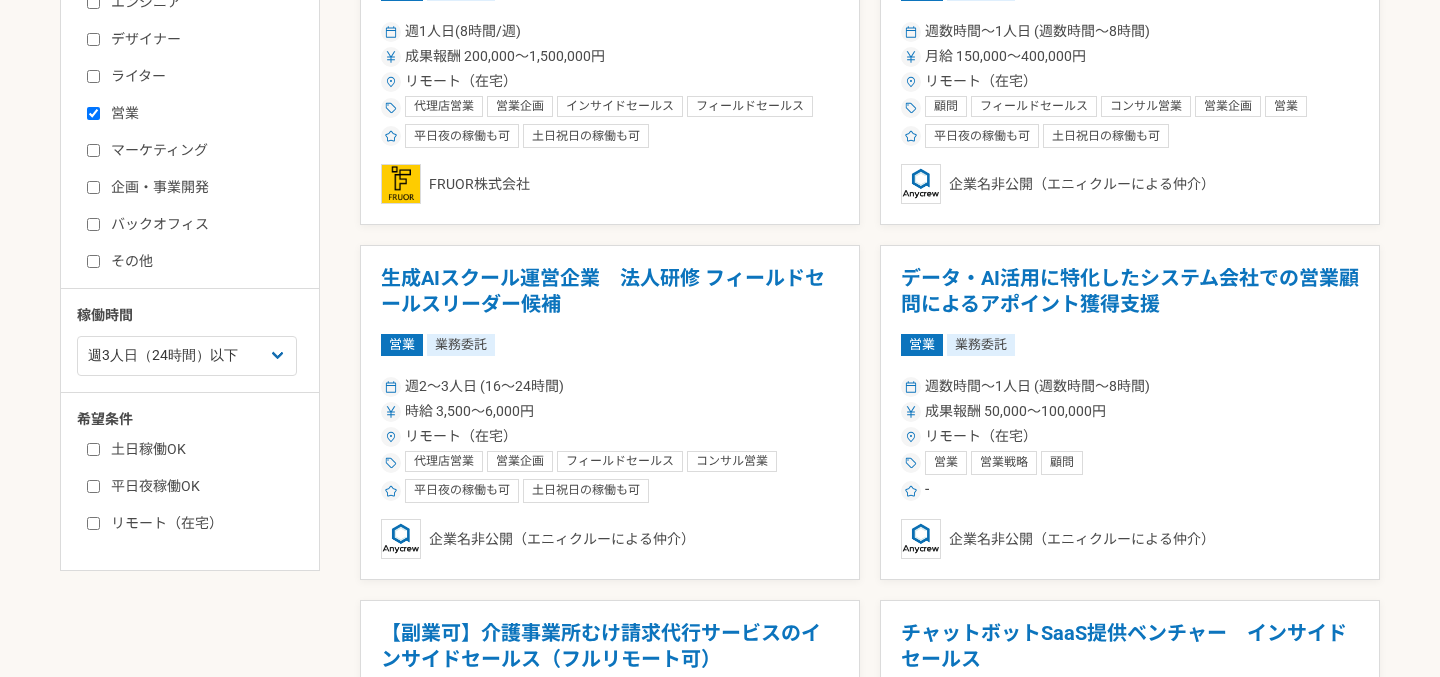 click on "土日稼働OK" at bounding box center [93, 449] 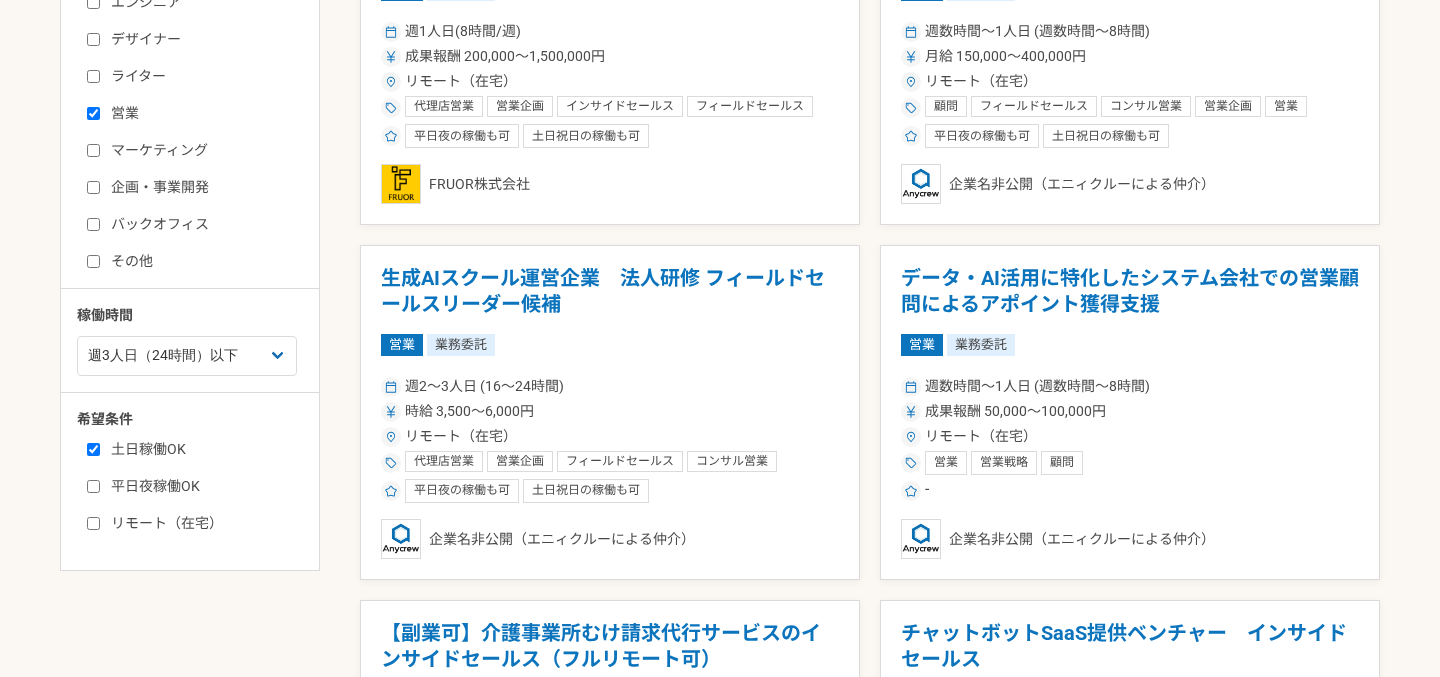 checkbox on "true" 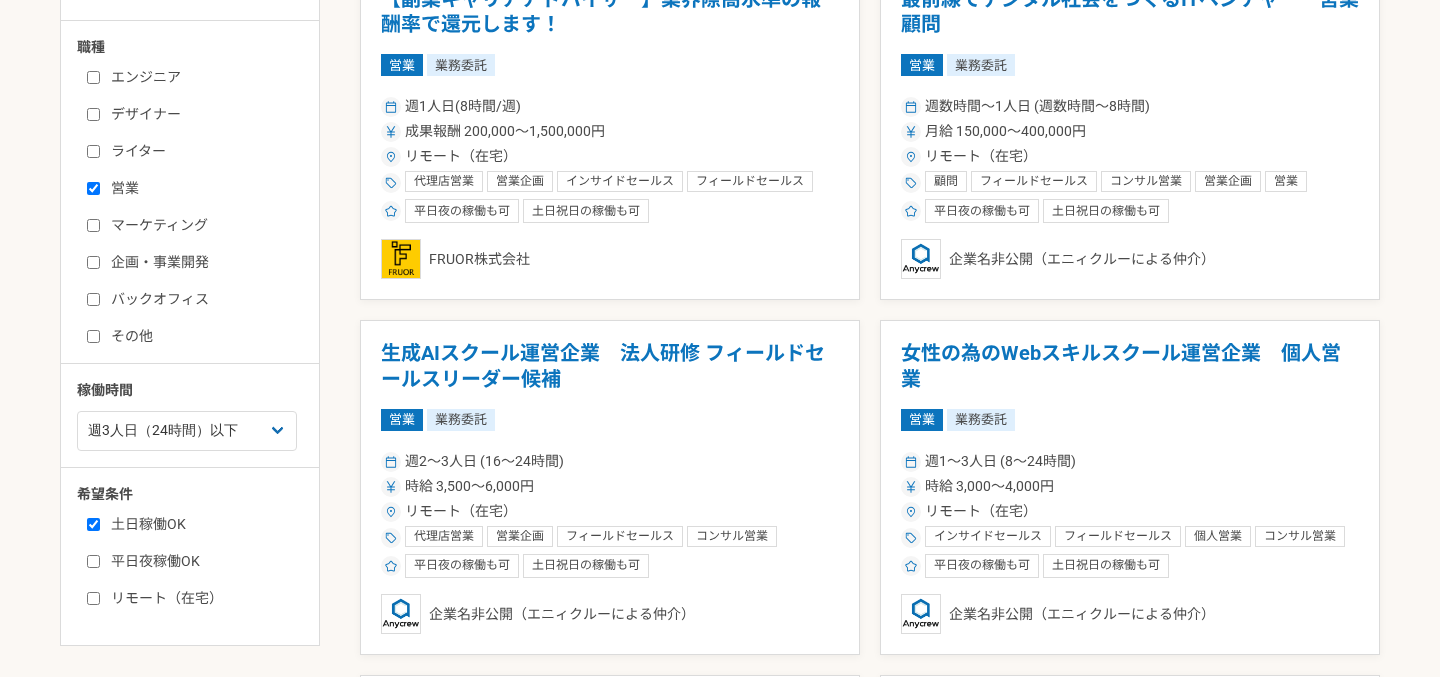 scroll, scrollTop: 399, scrollLeft: 0, axis: vertical 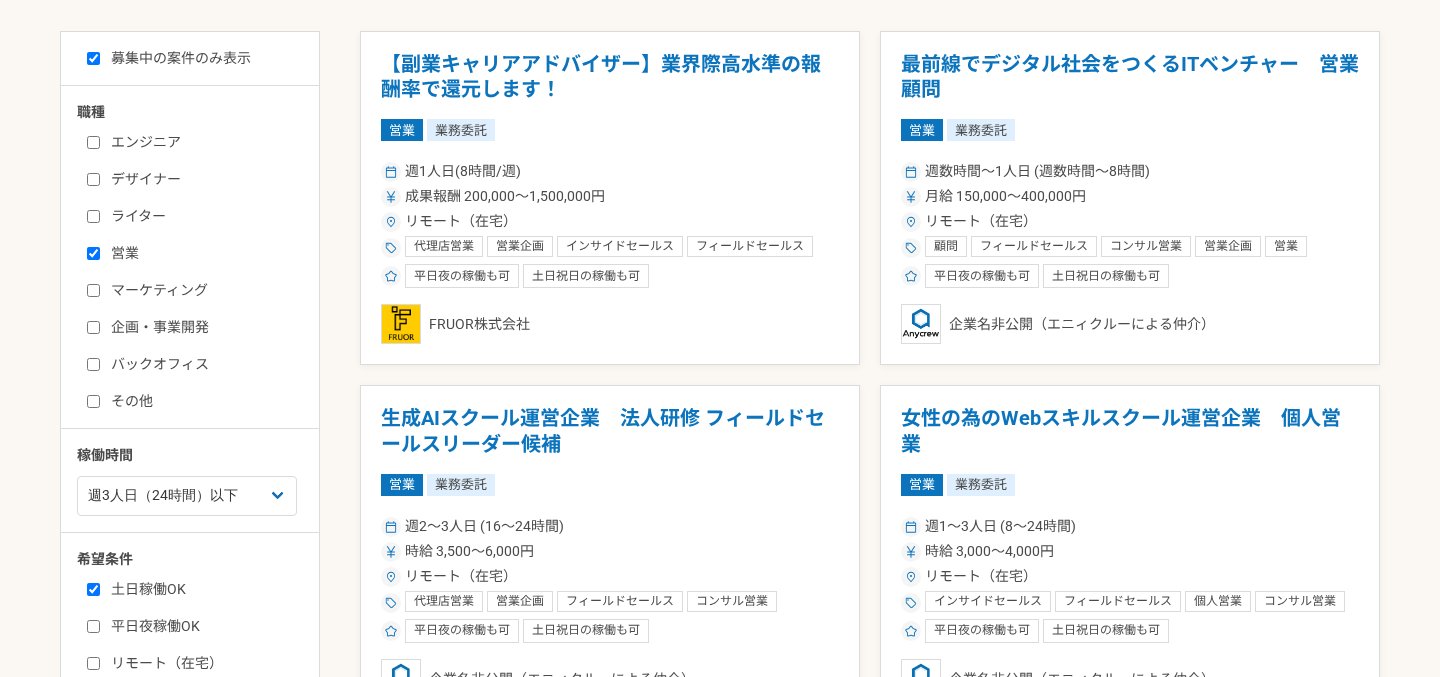 click on "マーケティング" at bounding box center [93, 290] 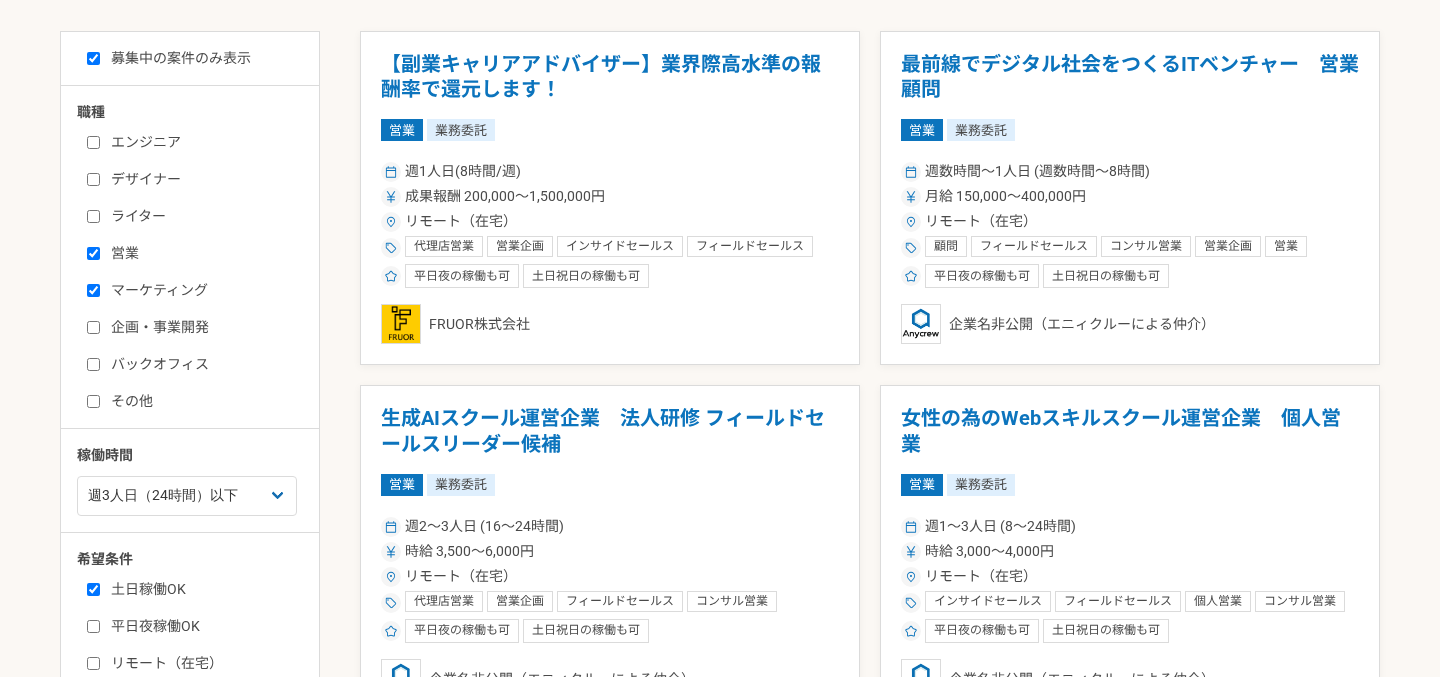 checkbox on "true" 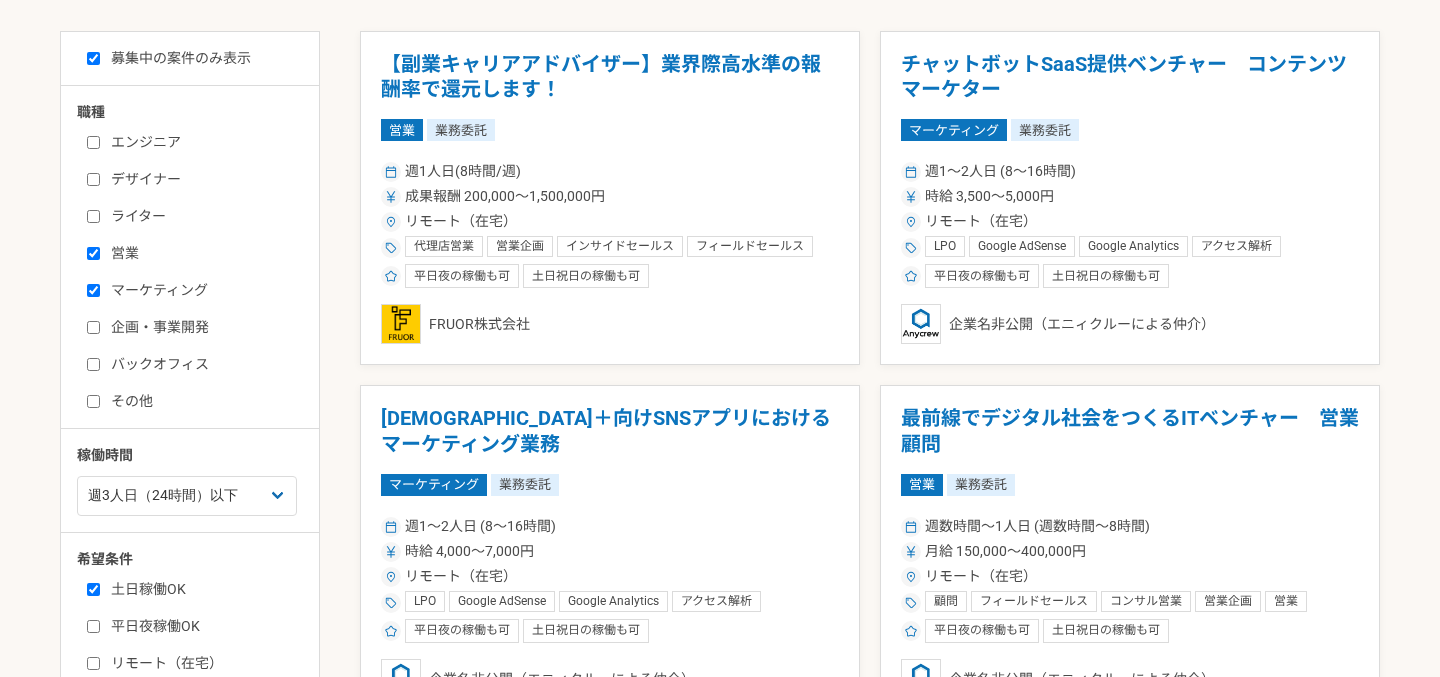 click on "営業" at bounding box center [93, 253] 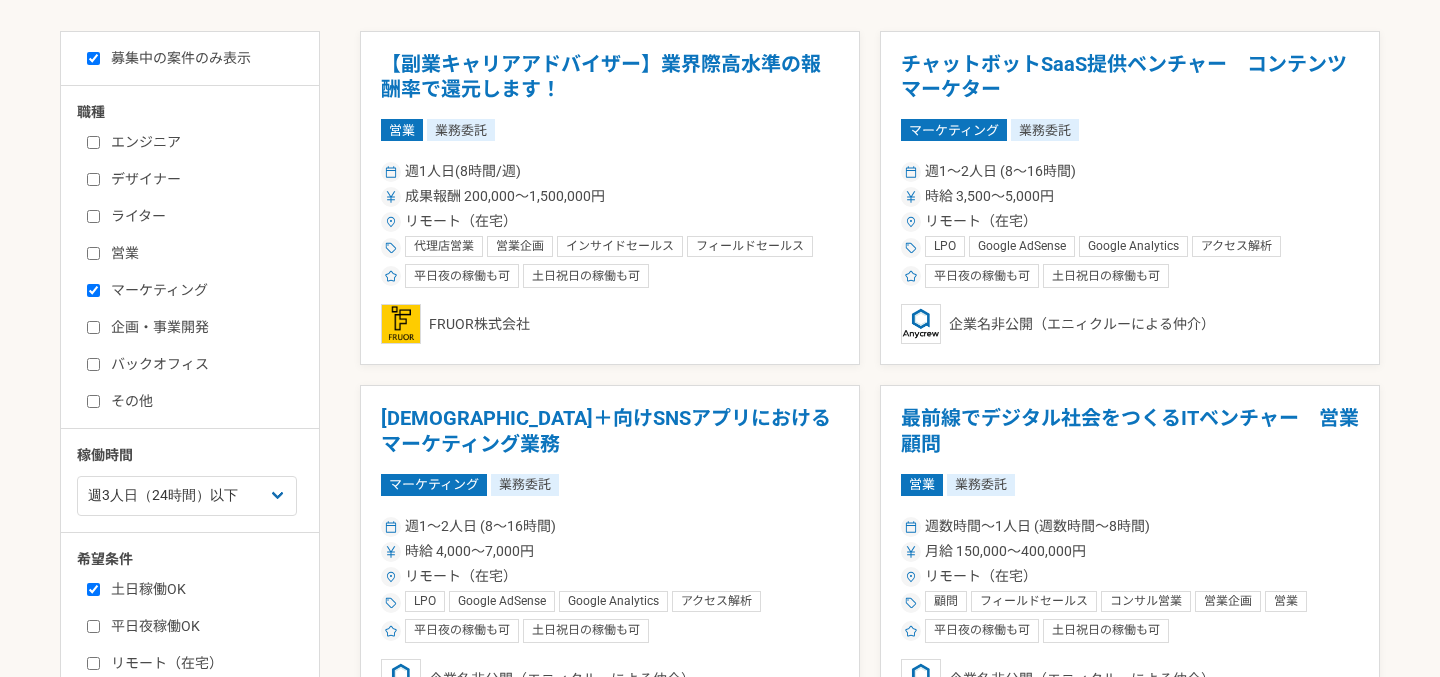 checkbox on "false" 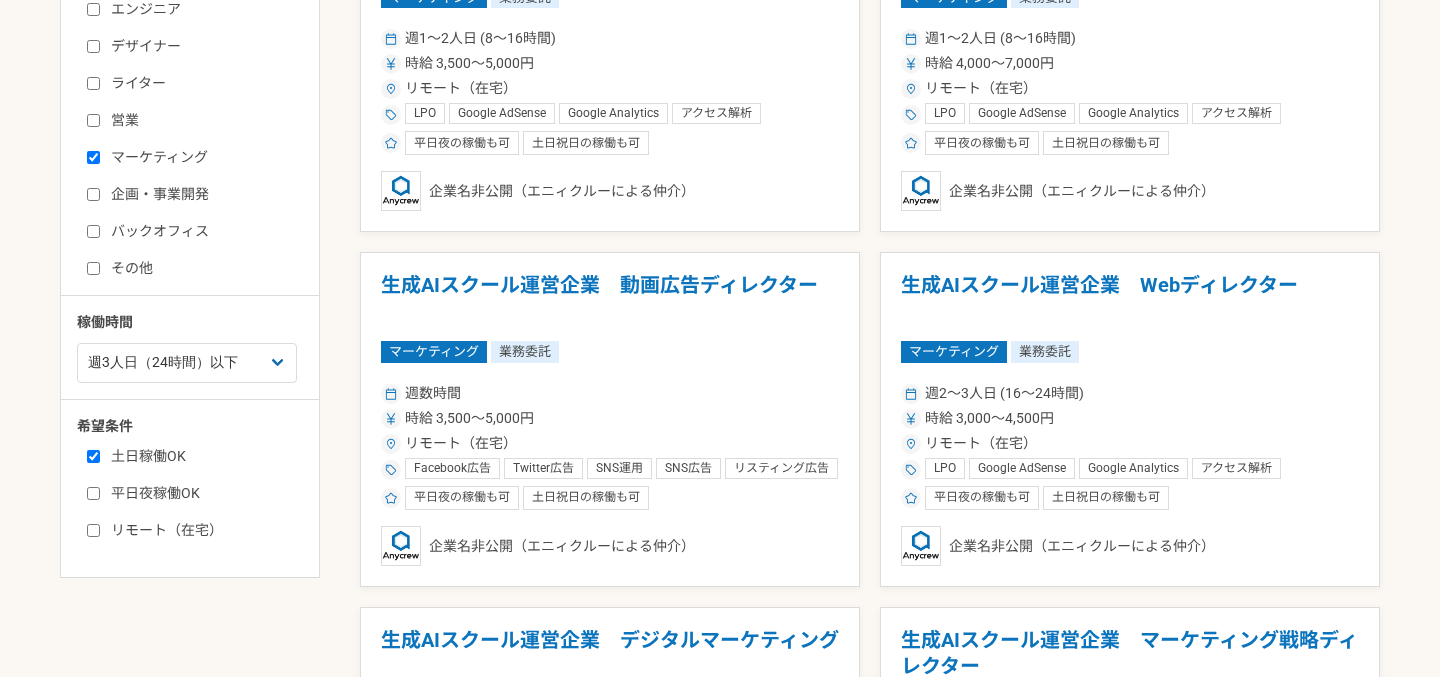 scroll, scrollTop: 527, scrollLeft: 0, axis: vertical 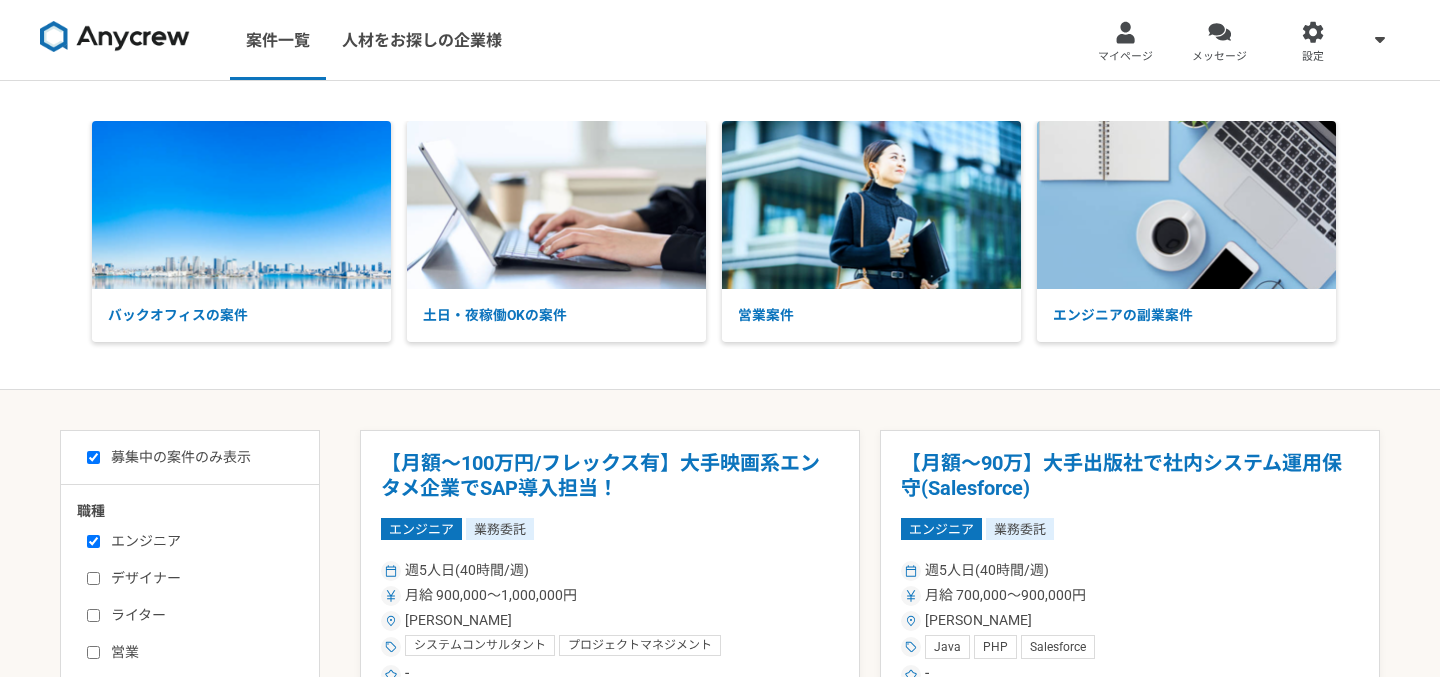 click on "募集中の案件のみ表示" at bounding box center [93, 457] 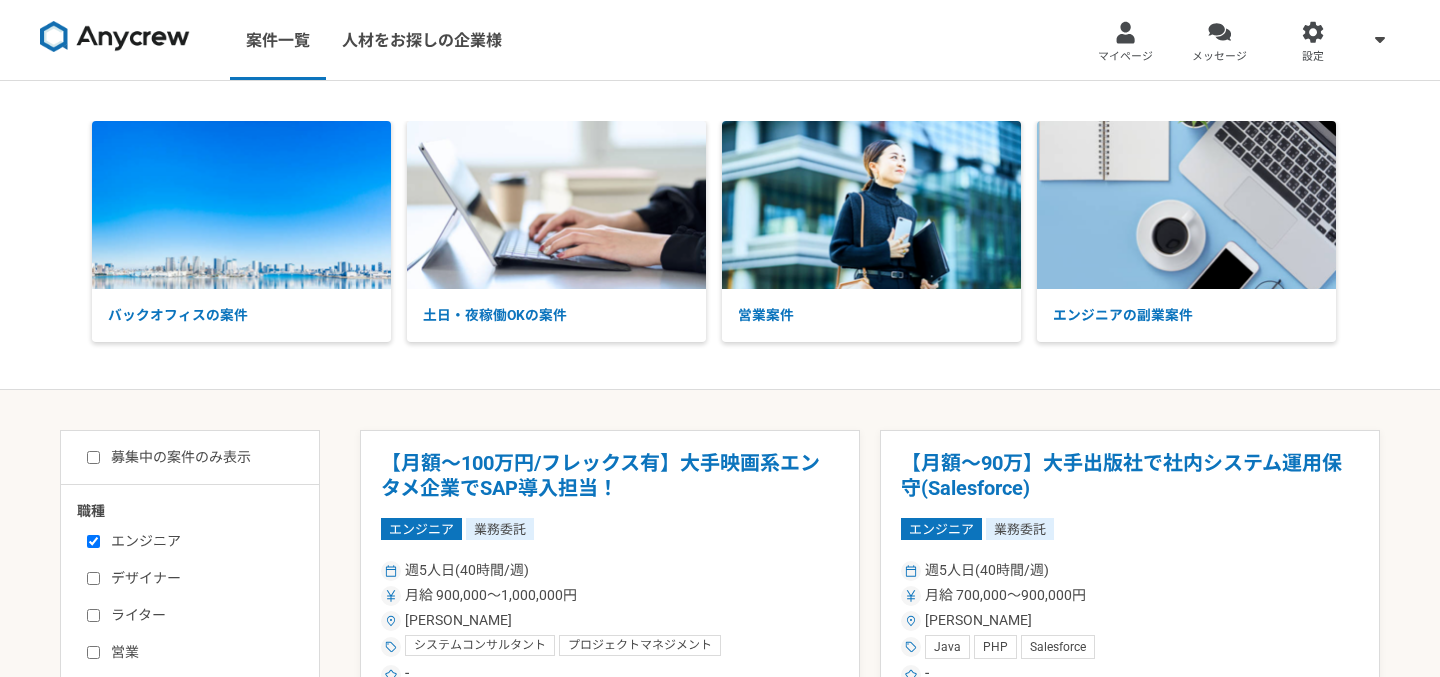 click on "募集中の案件のみ表示" at bounding box center [93, 457] 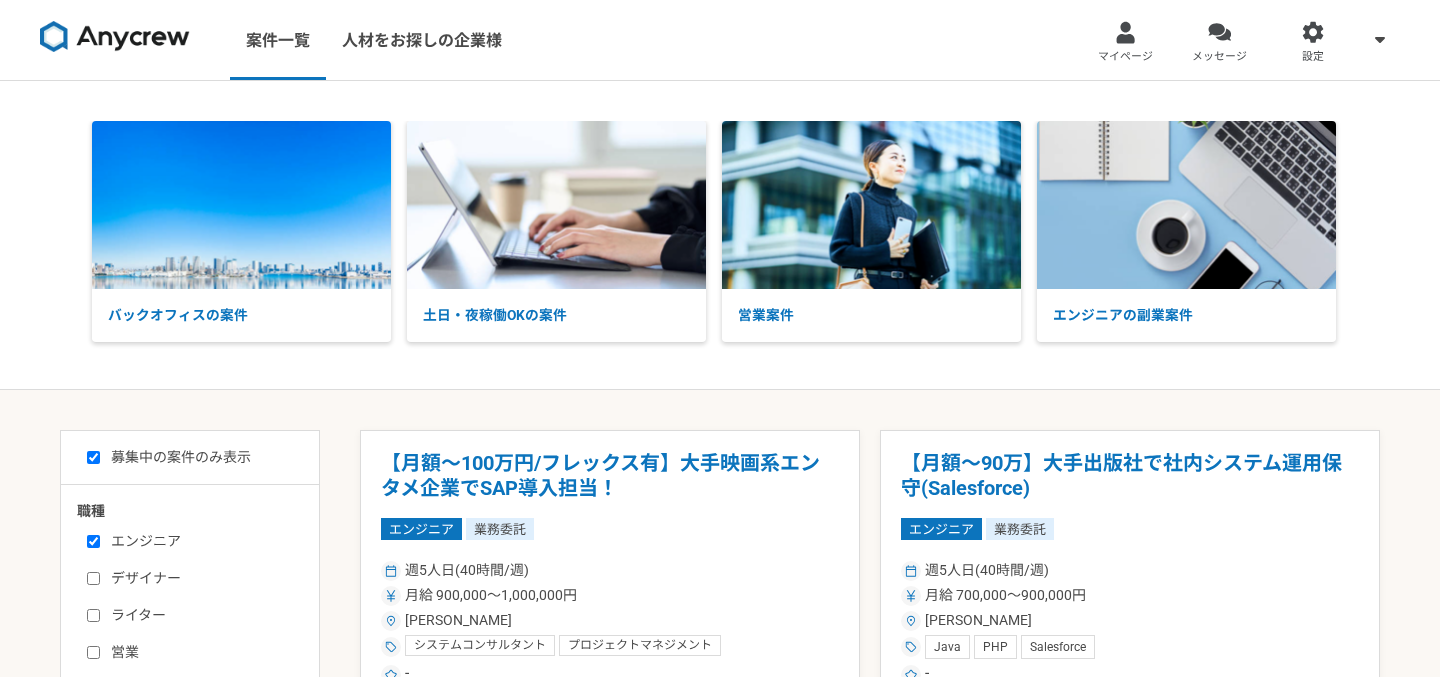 checkbox on "true" 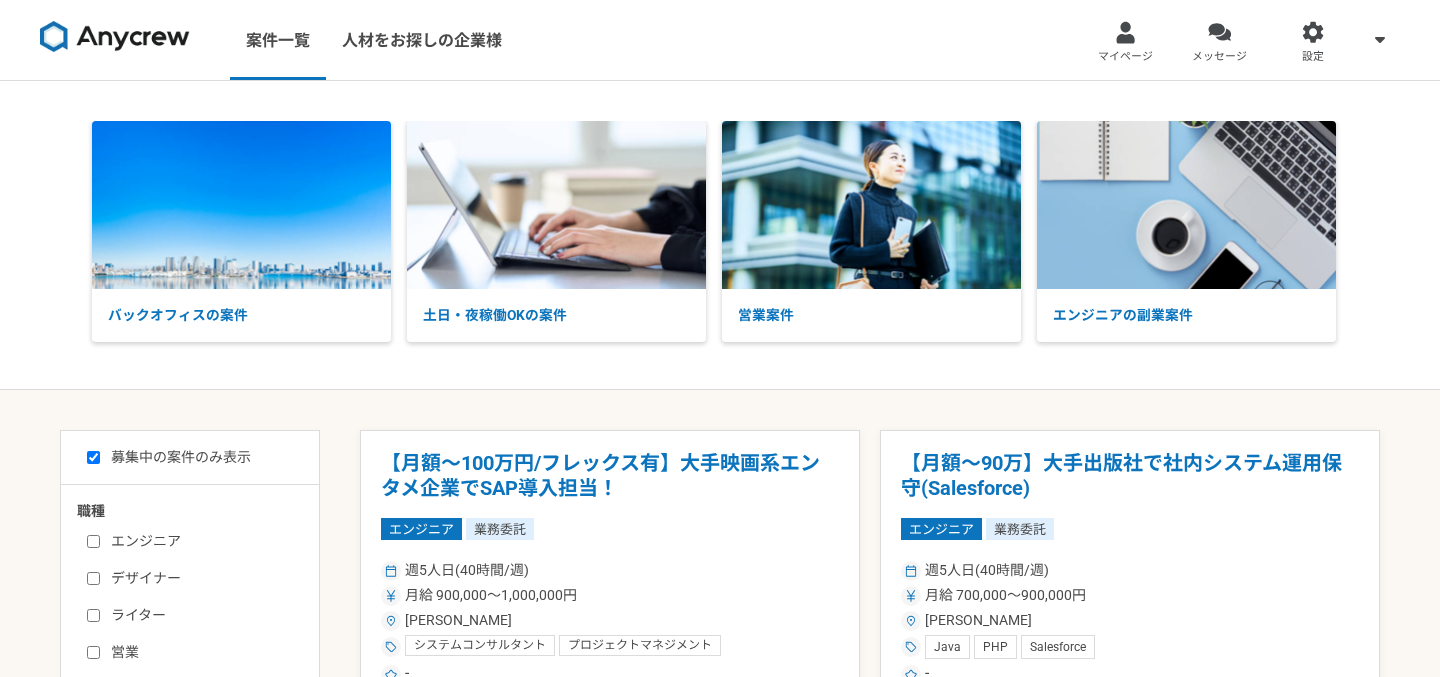 checkbox on "false" 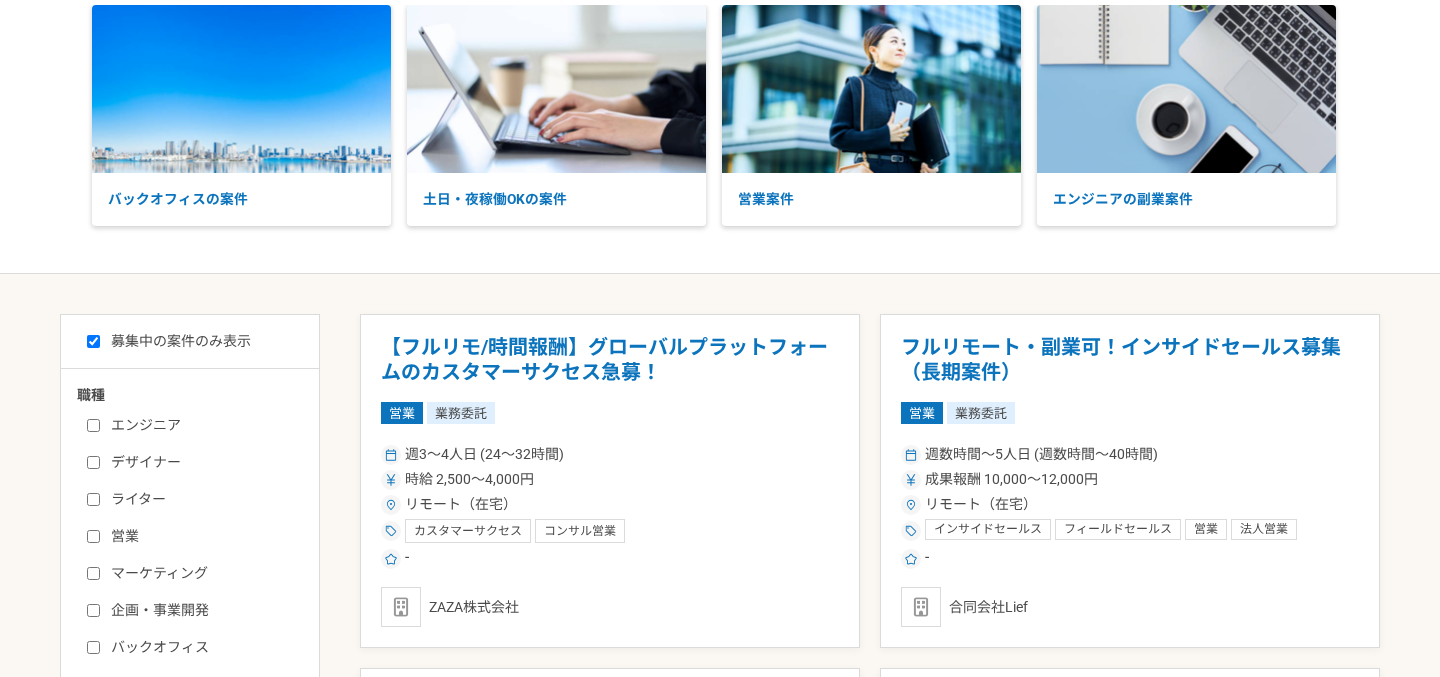 click on "営業" at bounding box center [93, 536] 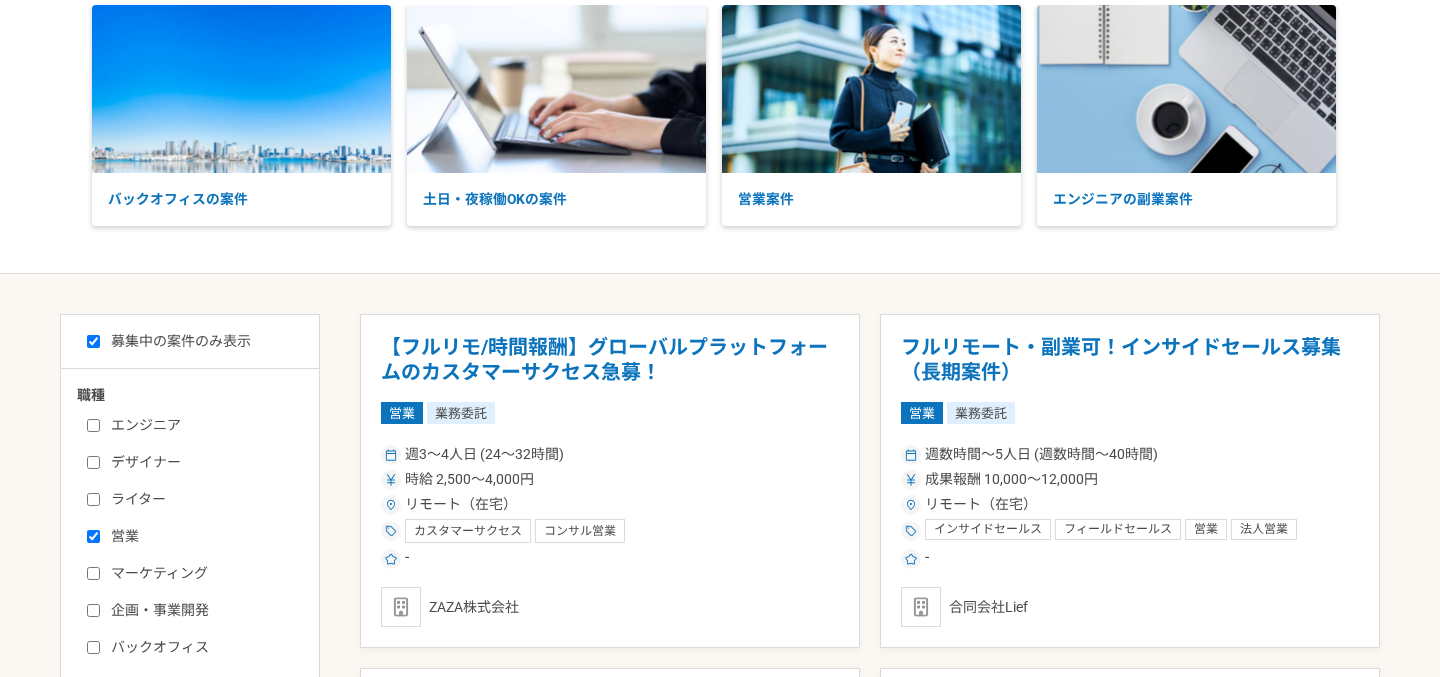checkbox on "true" 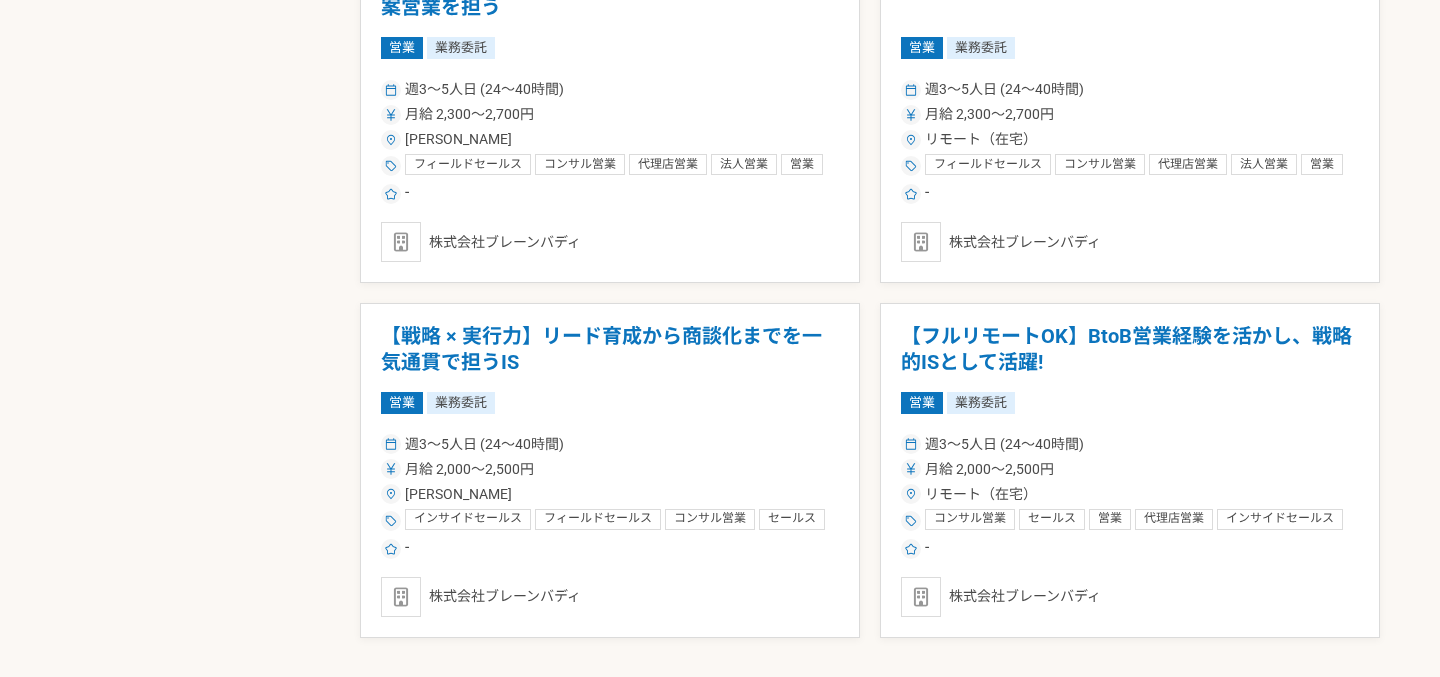 scroll, scrollTop: 3612, scrollLeft: 0, axis: vertical 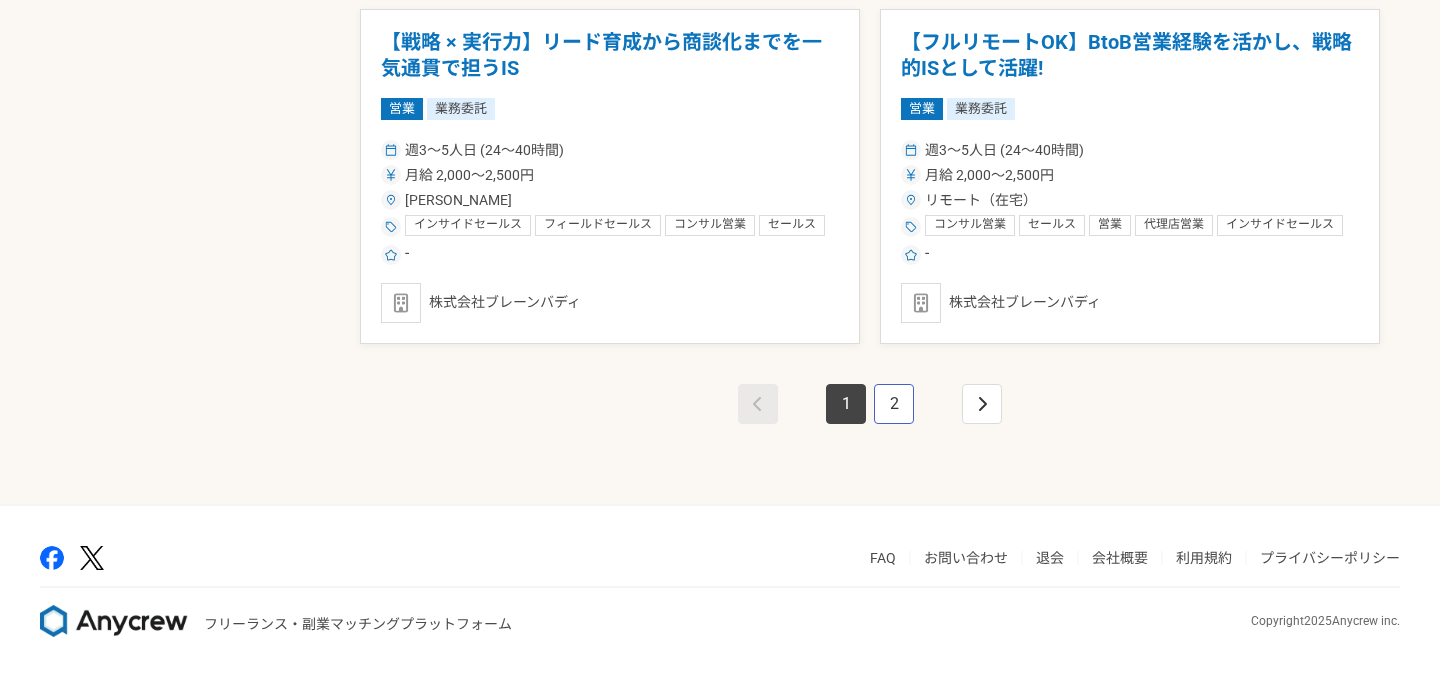 click on "2" at bounding box center (894, 404) 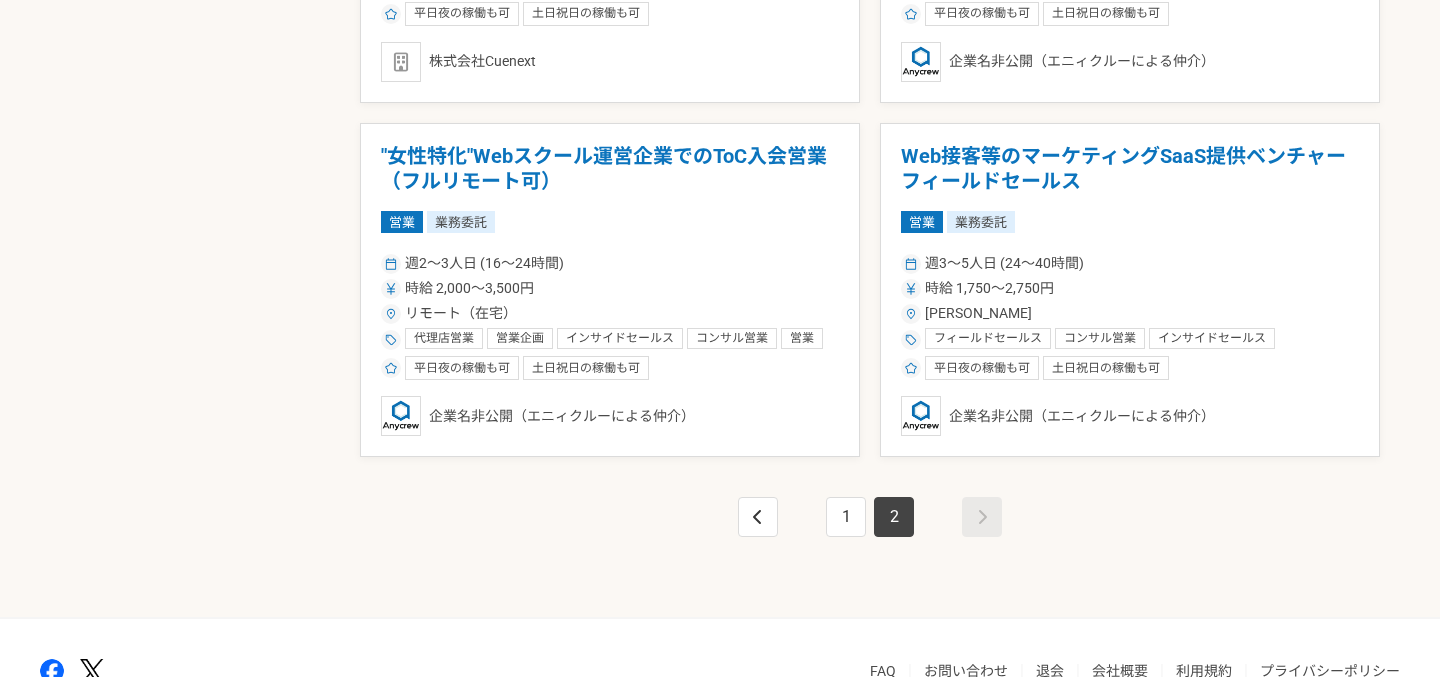 scroll, scrollTop: 2194, scrollLeft: 0, axis: vertical 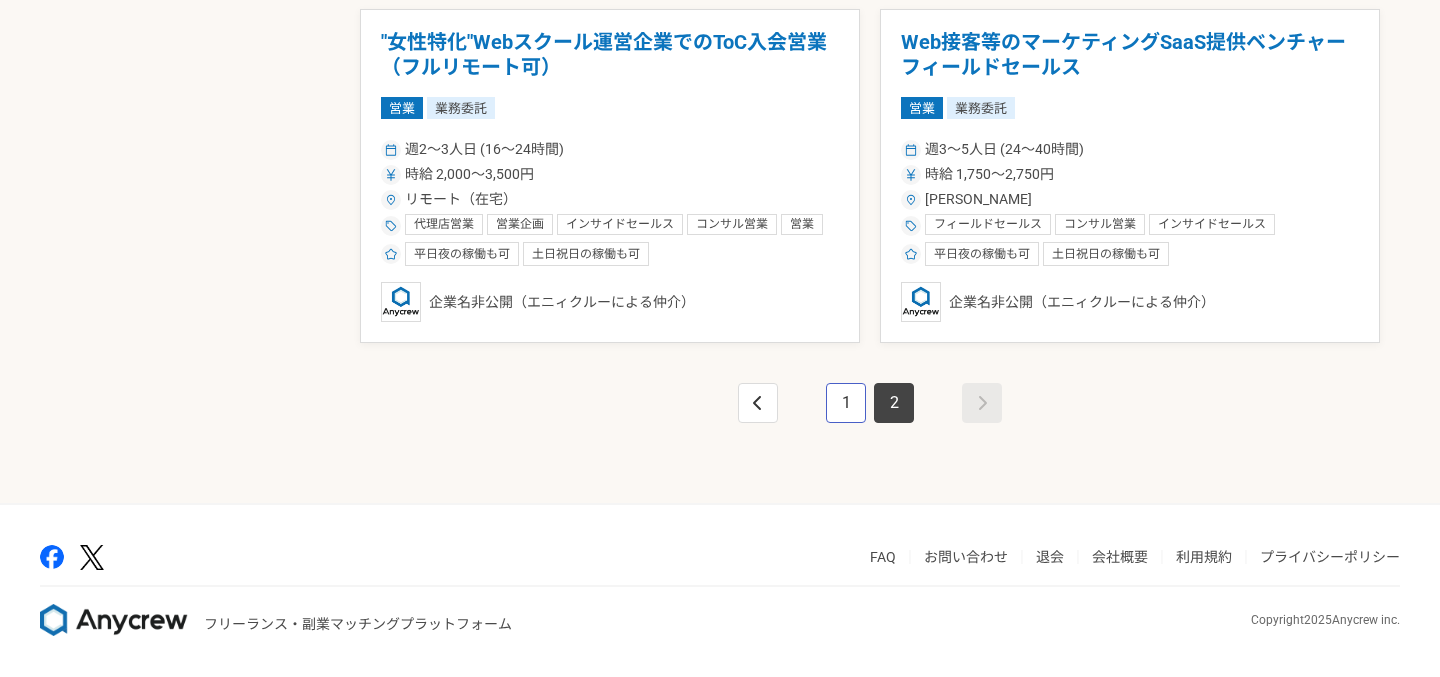 click on "1" at bounding box center (846, 403) 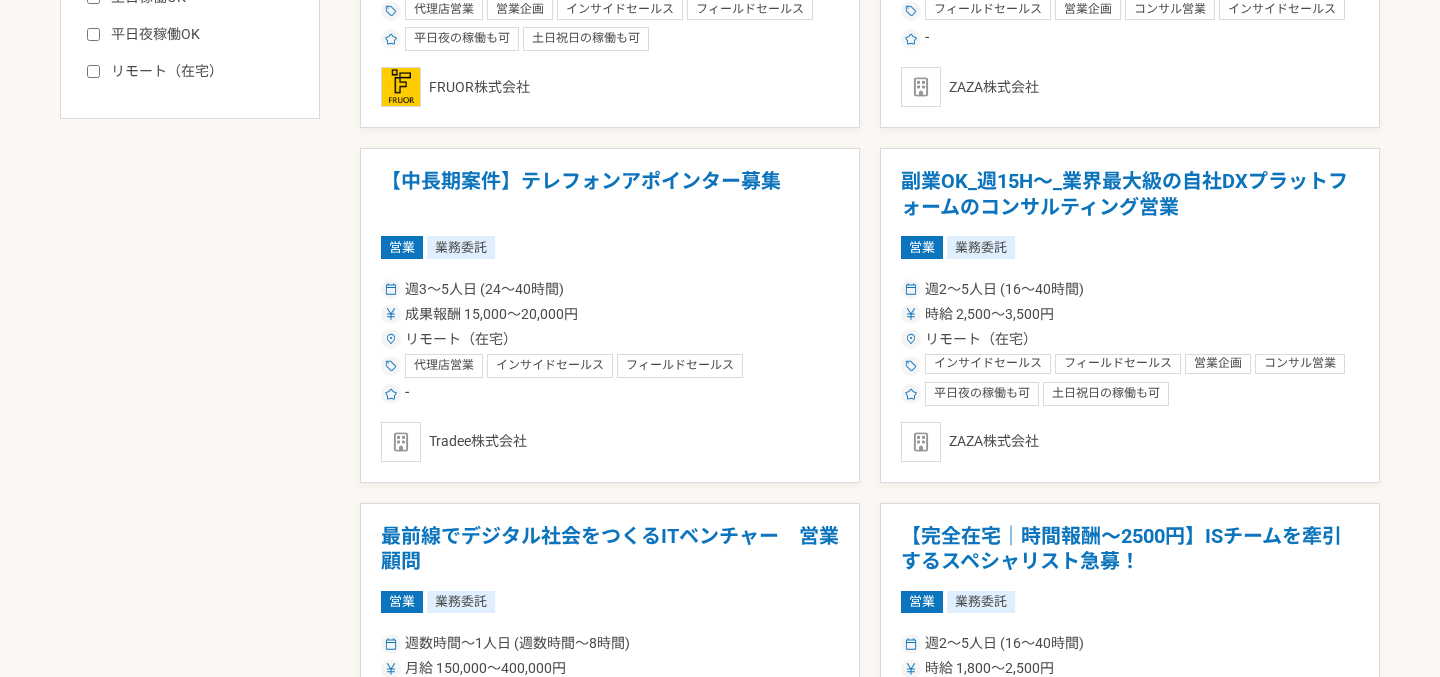 scroll, scrollTop: 0, scrollLeft: 0, axis: both 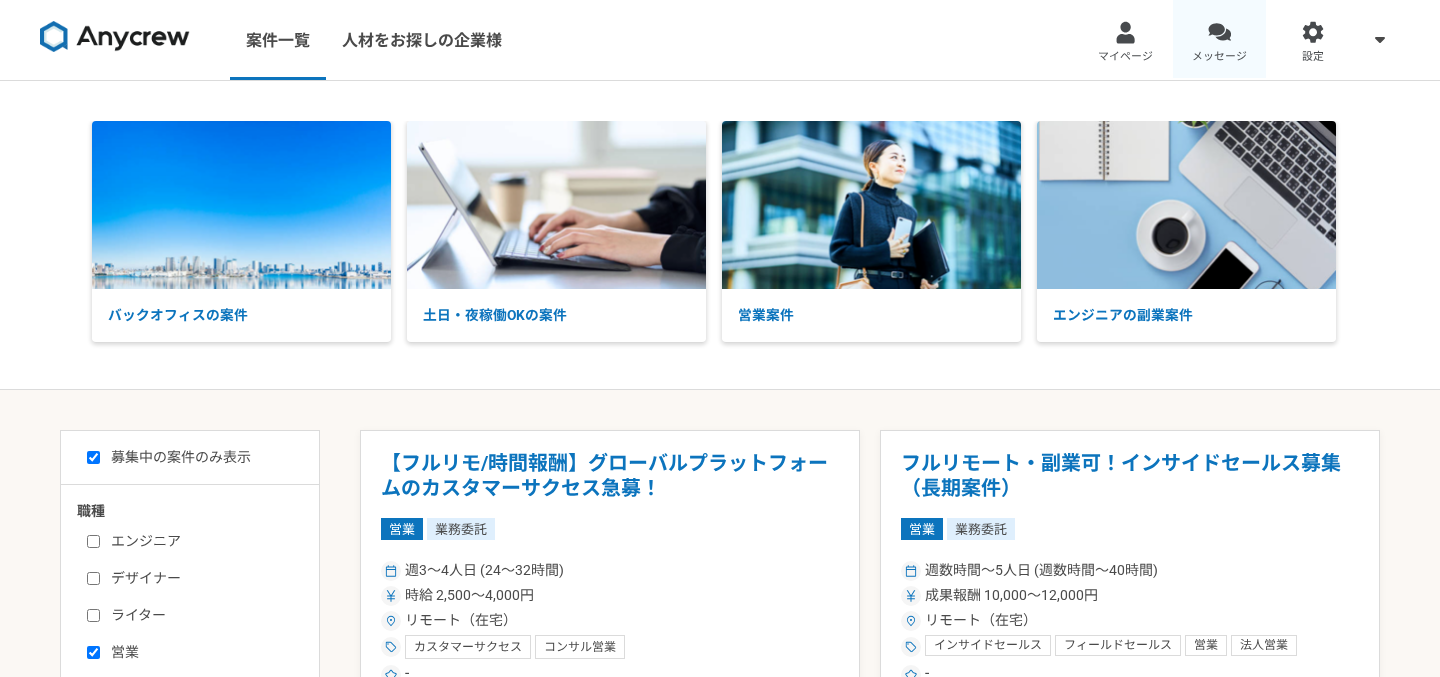 click on "メッセージ" at bounding box center (1220, 40) 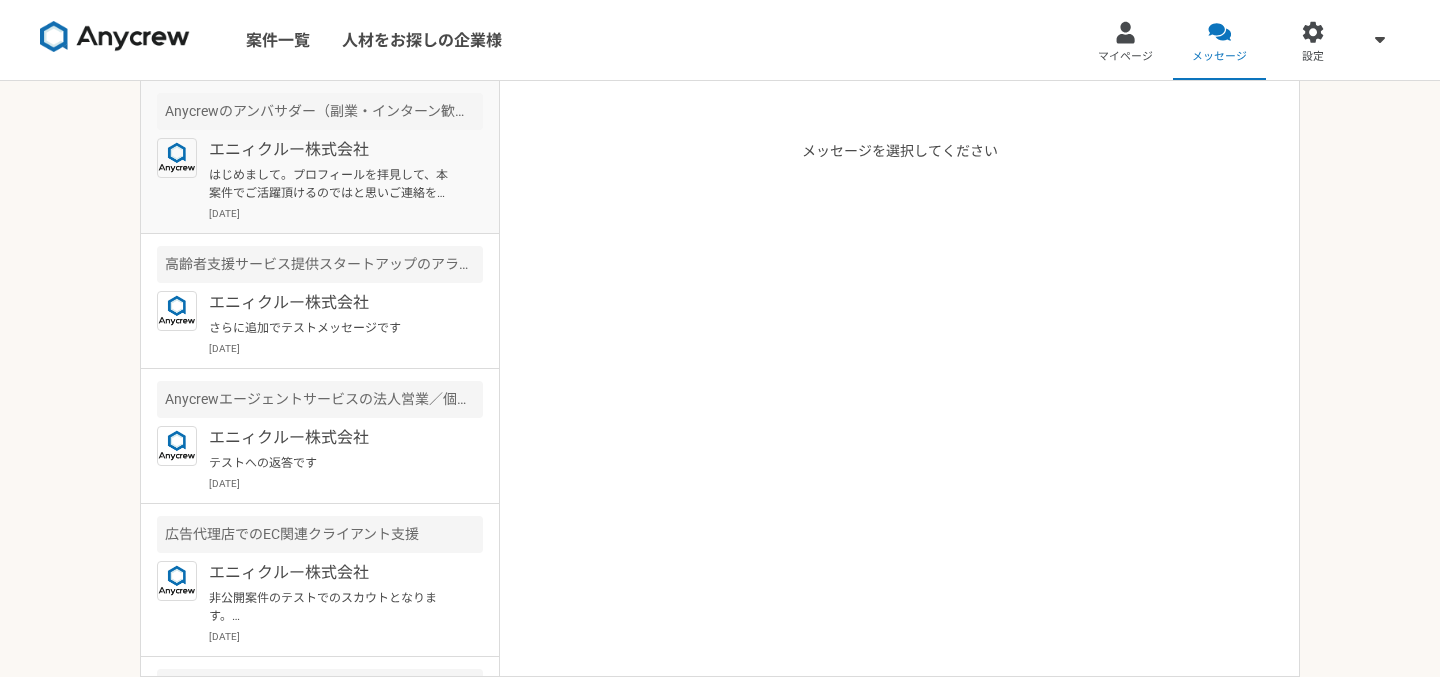 click on "2025年7月16日" at bounding box center (346, 213) 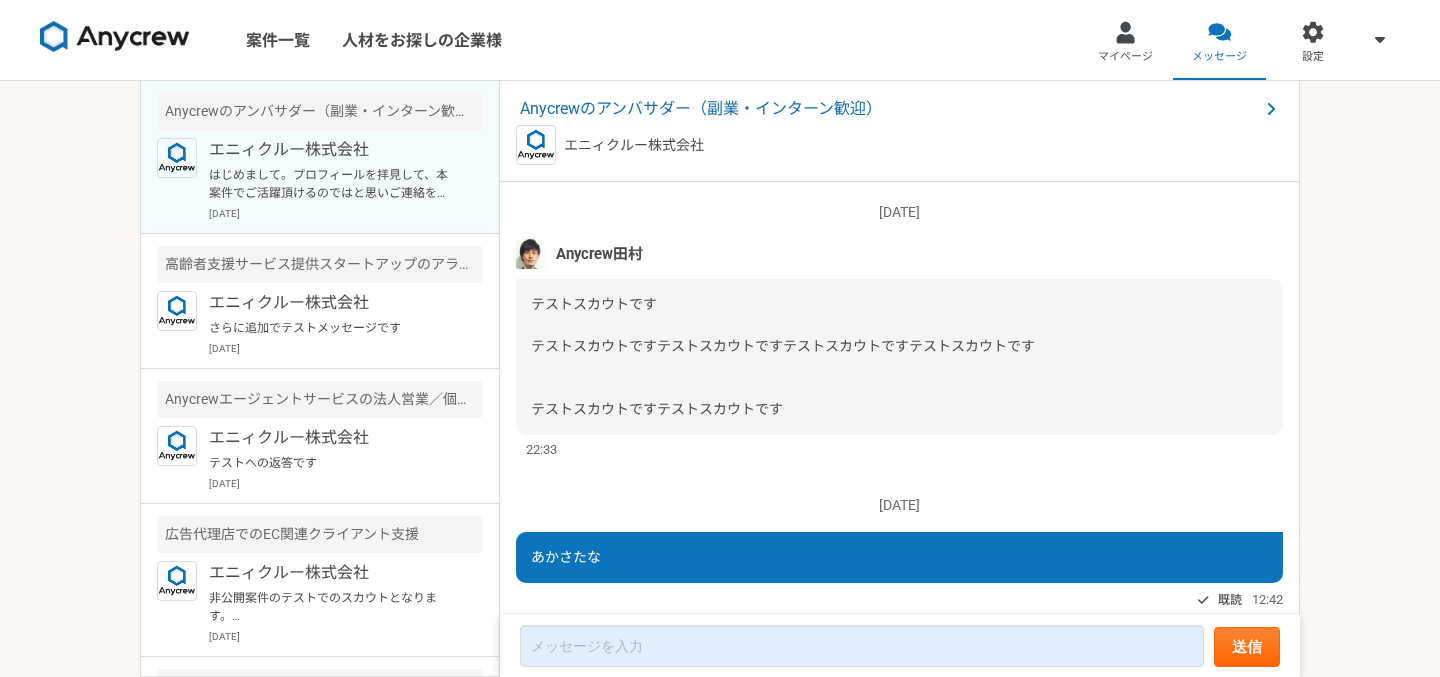 scroll, scrollTop: 228, scrollLeft: 0, axis: vertical 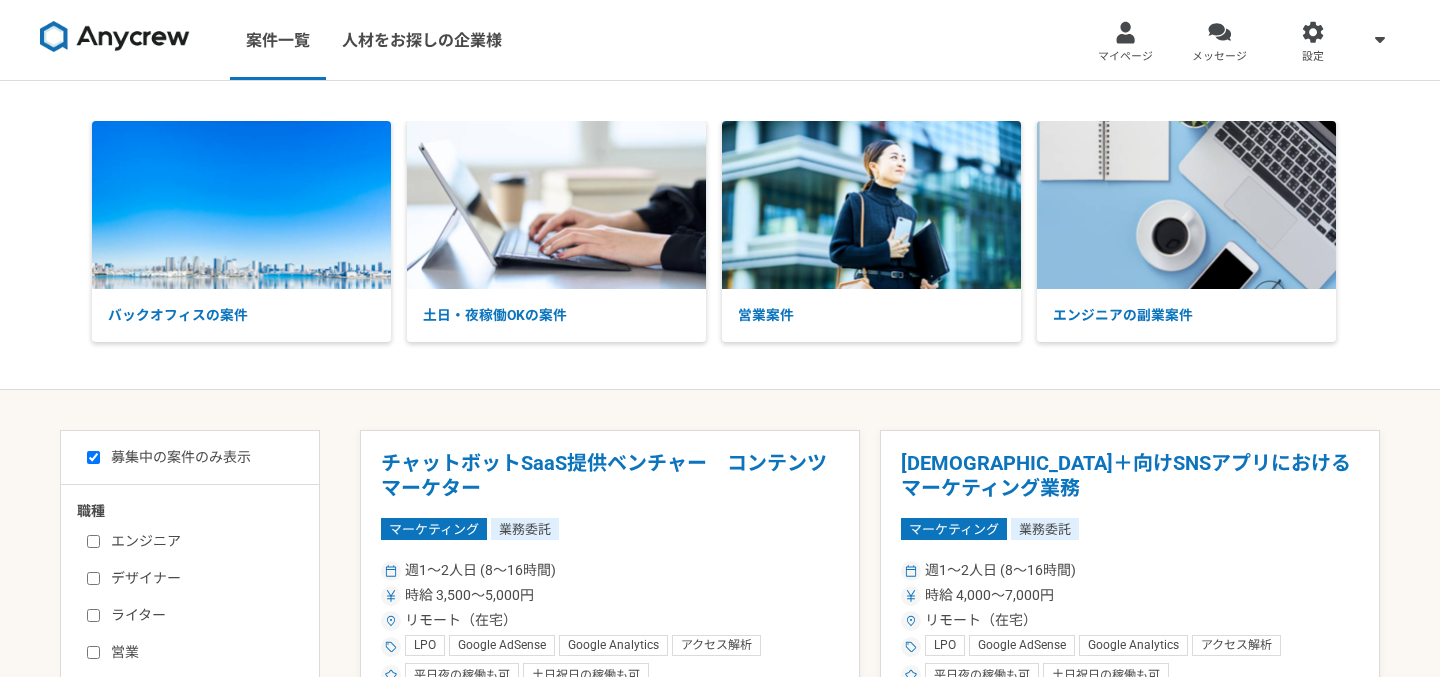 select on "3" 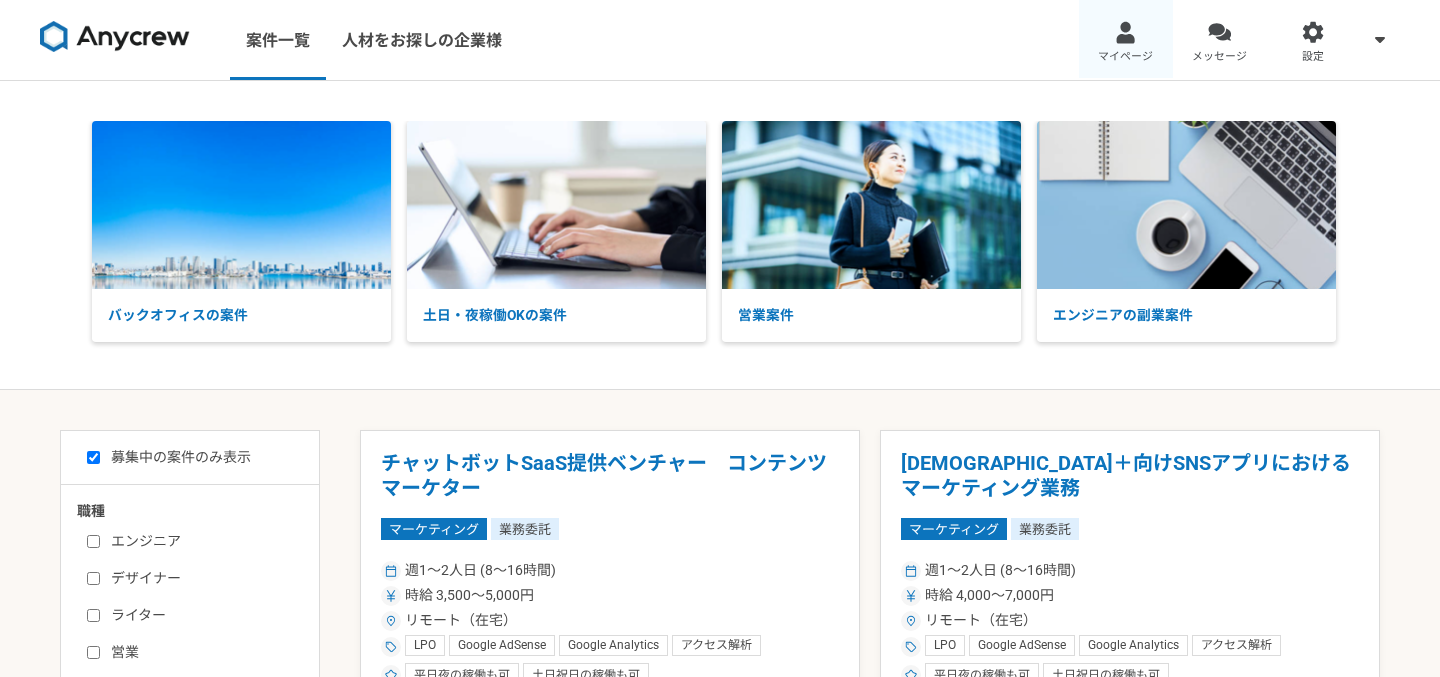 click on "マイページ" at bounding box center [1125, 57] 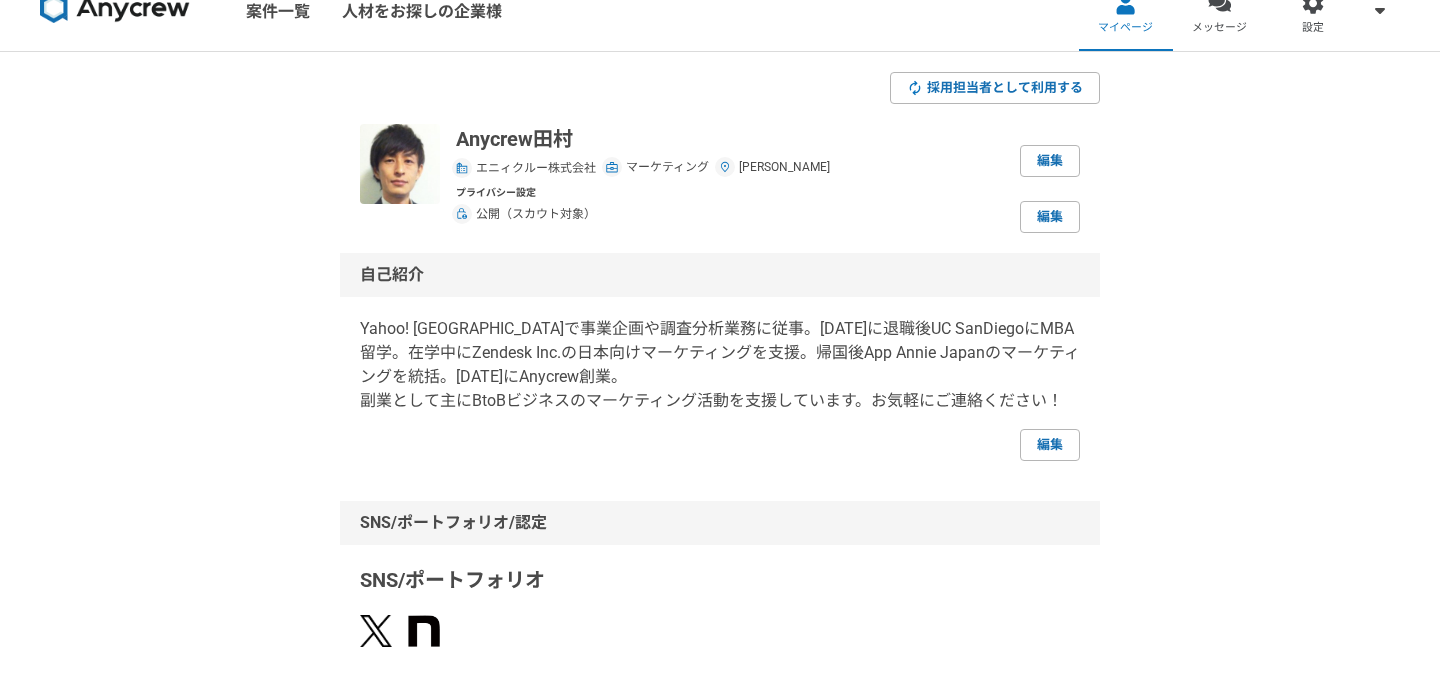scroll, scrollTop: 0, scrollLeft: 0, axis: both 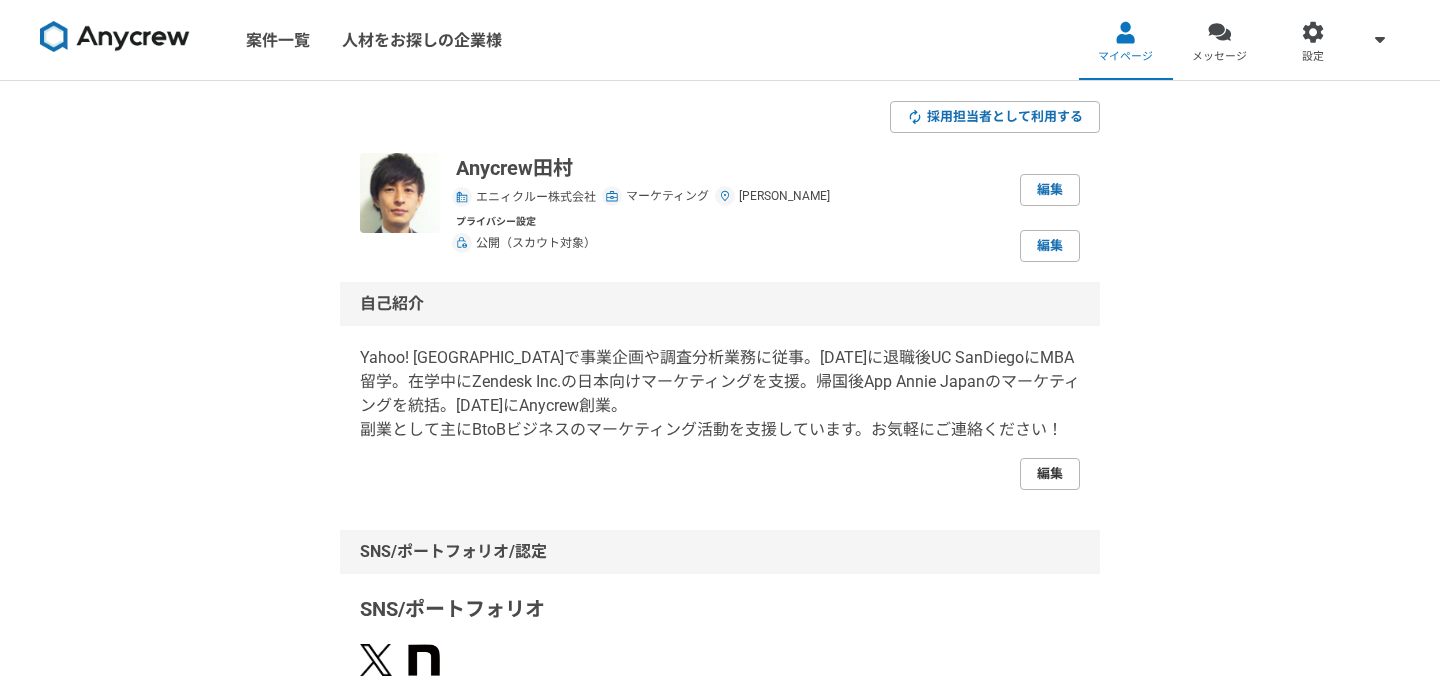 click on "編集" at bounding box center (1050, 474) 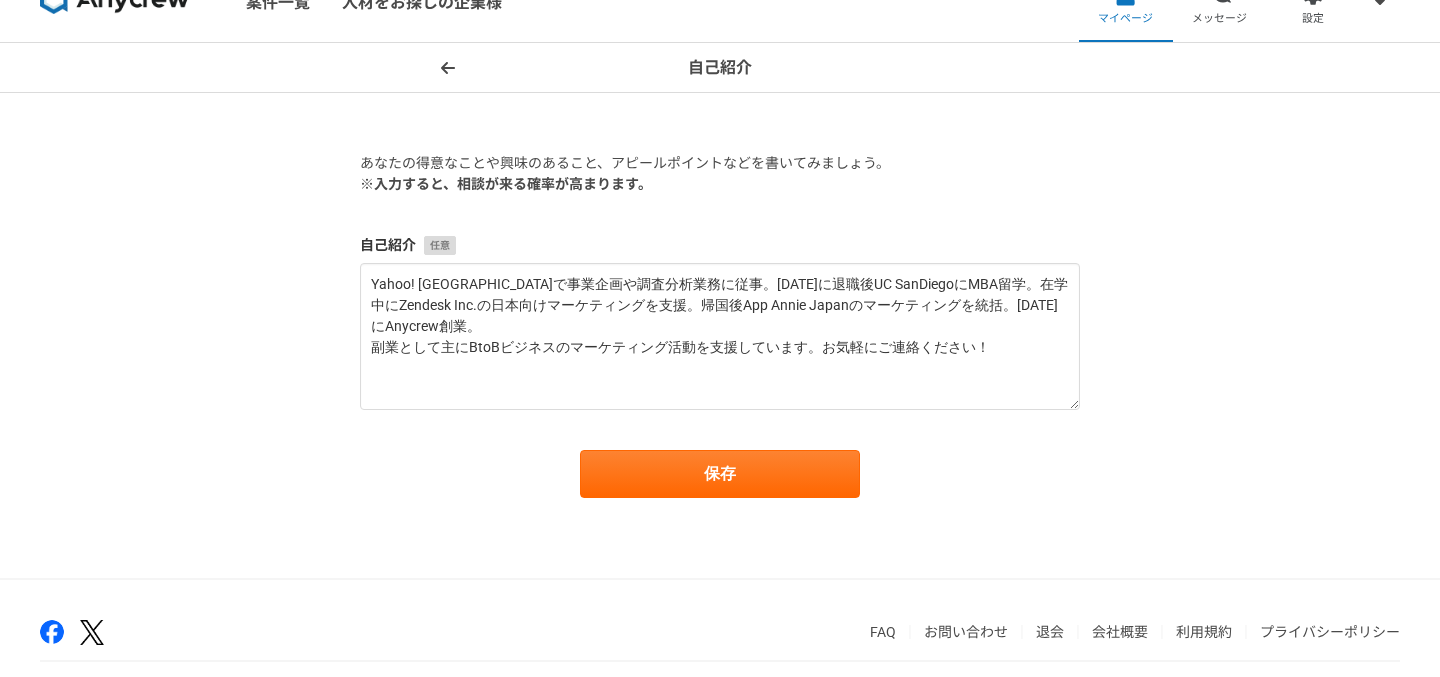 scroll, scrollTop: 33, scrollLeft: 0, axis: vertical 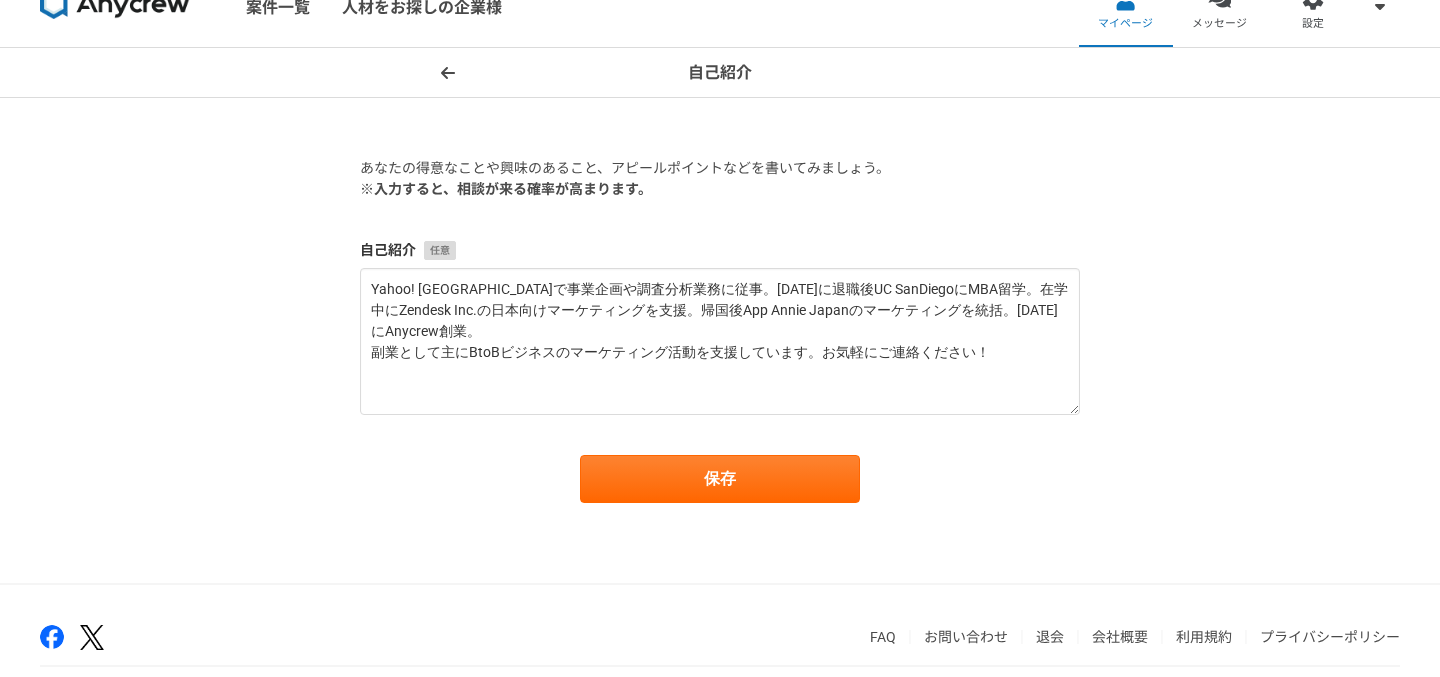 click 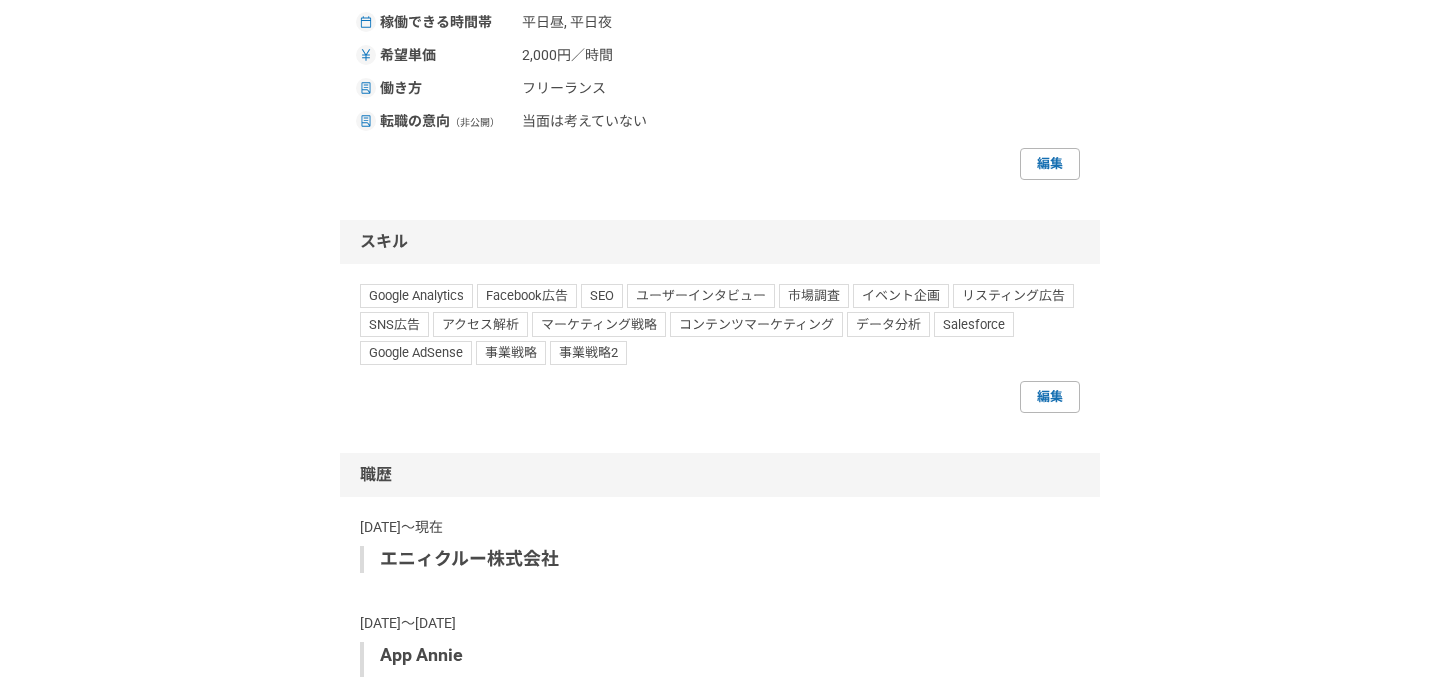 scroll, scrollTop: 0, scrollLeft: 0, axis: both 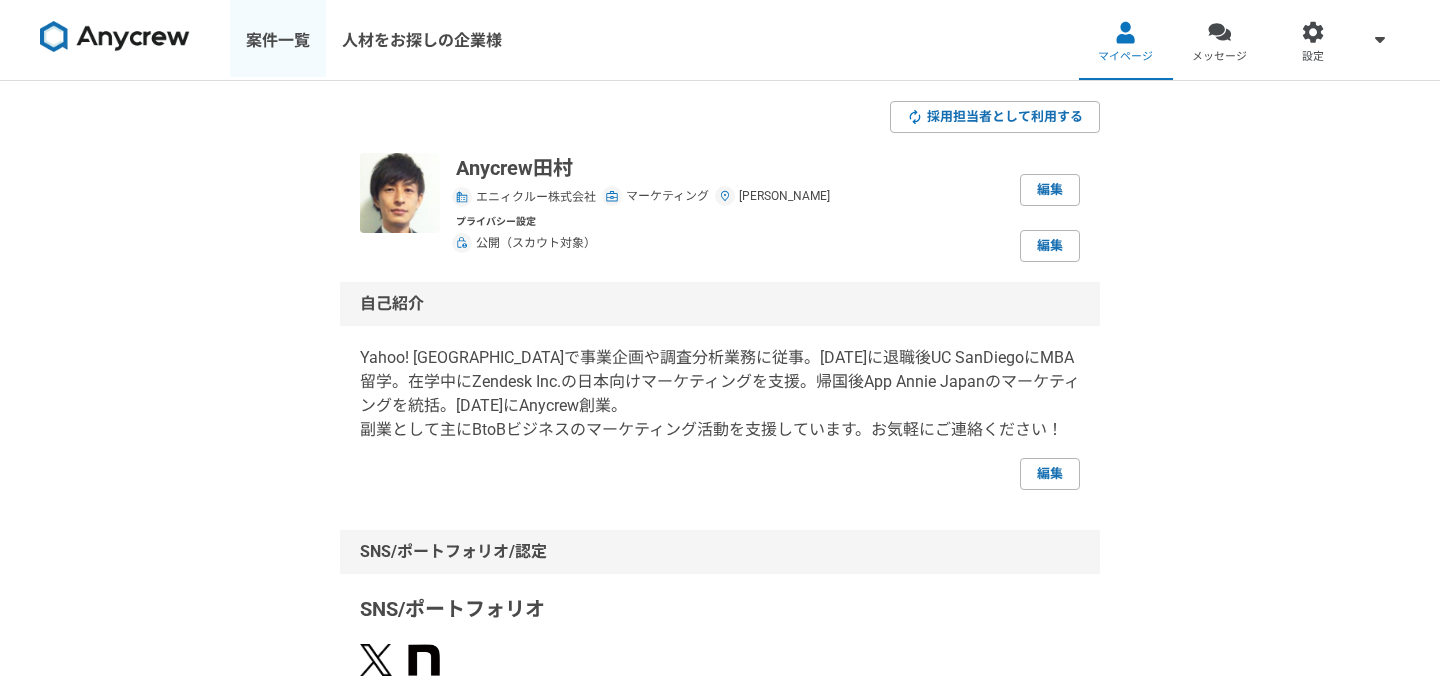 click on "案件一覧" at bounding box center [278, 40] 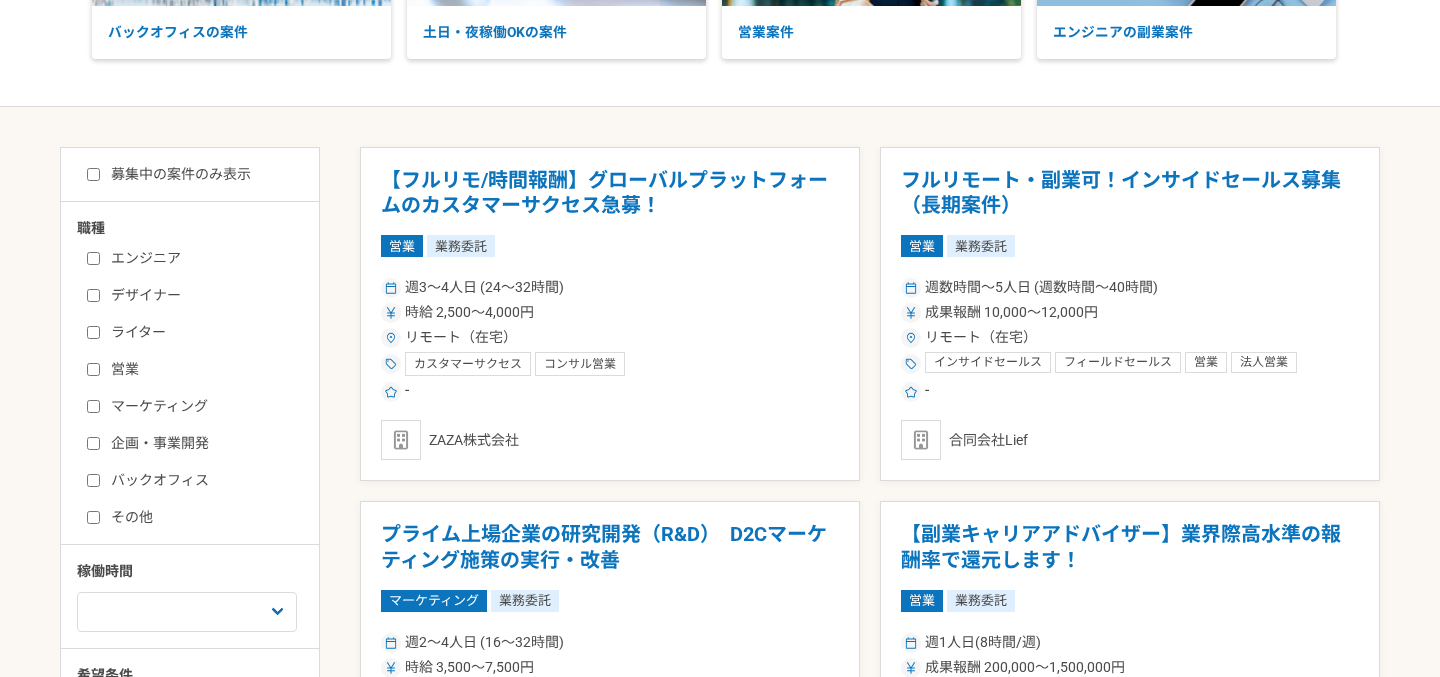 scroll, scrollTop: 0, scrollLeft: 0, axis: both 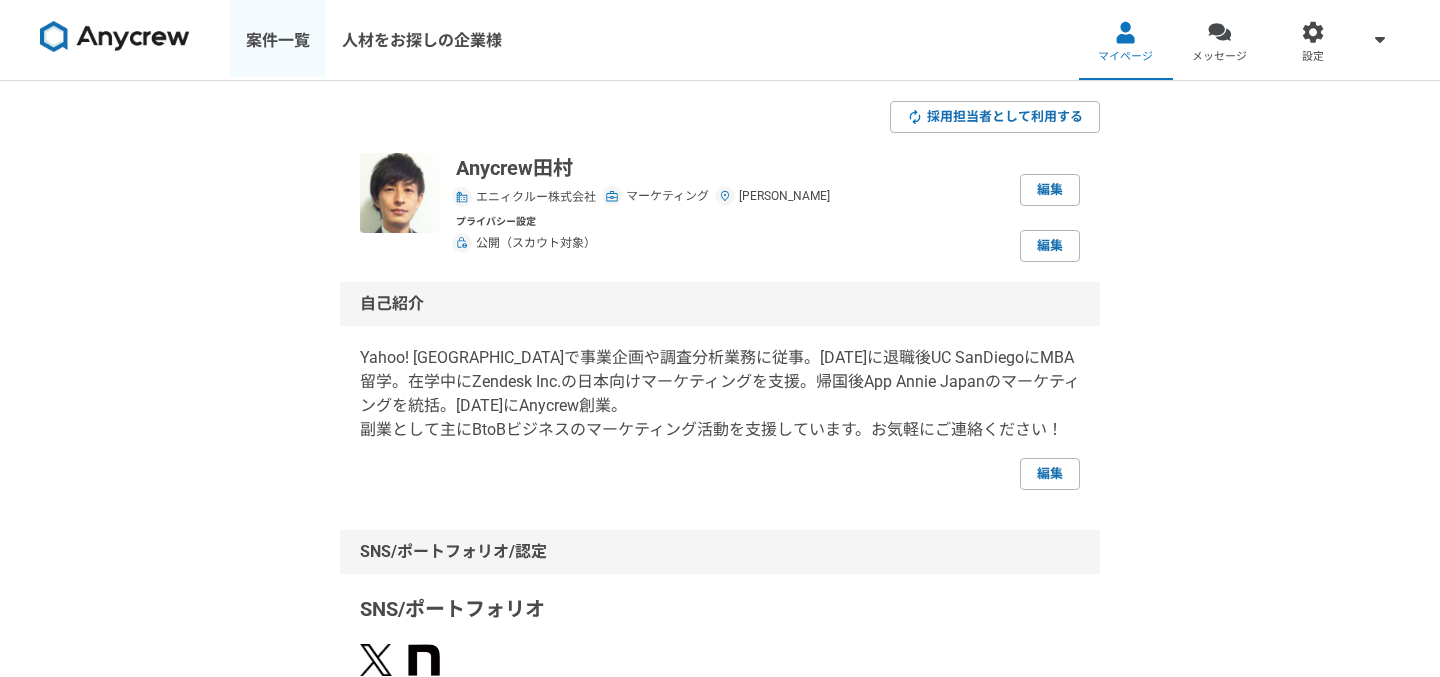 click on "案件一覧" at bounding box center [278, 40] 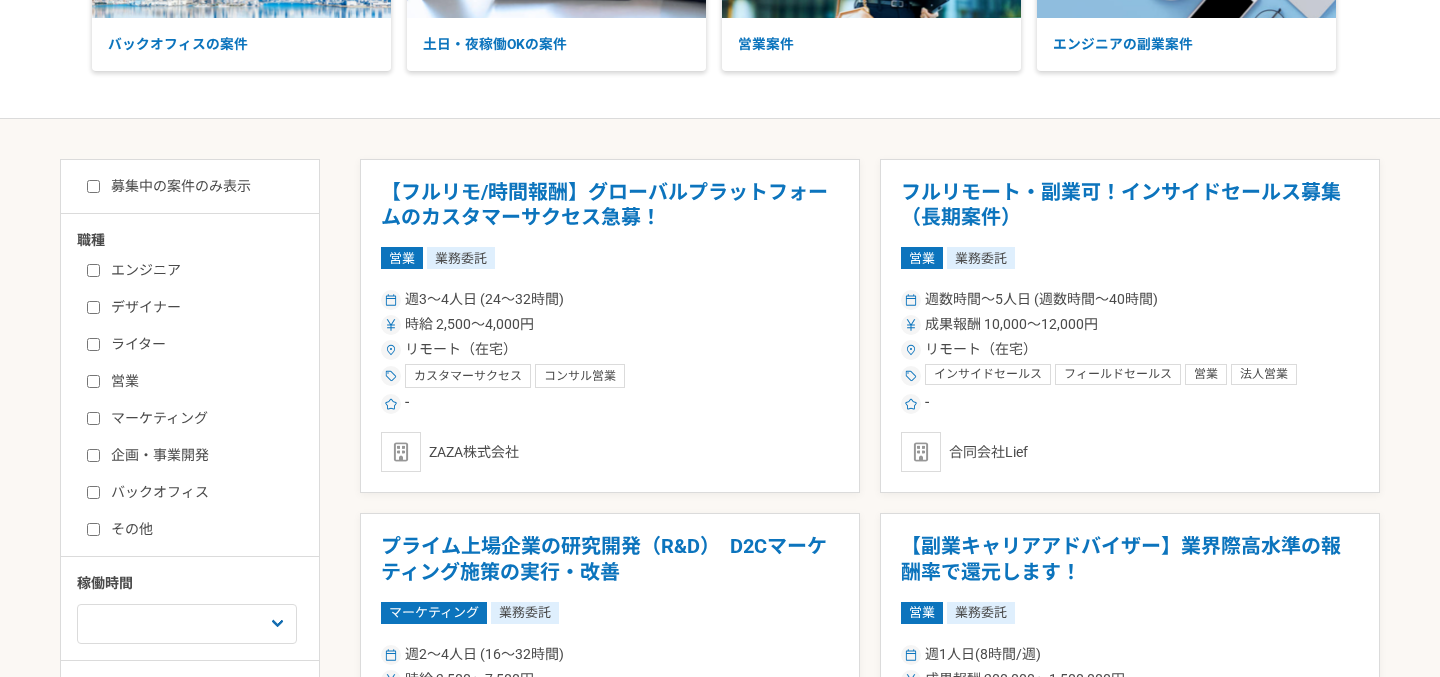 scroll, scrollTop: 0, scrollLeft: 0, axis: both 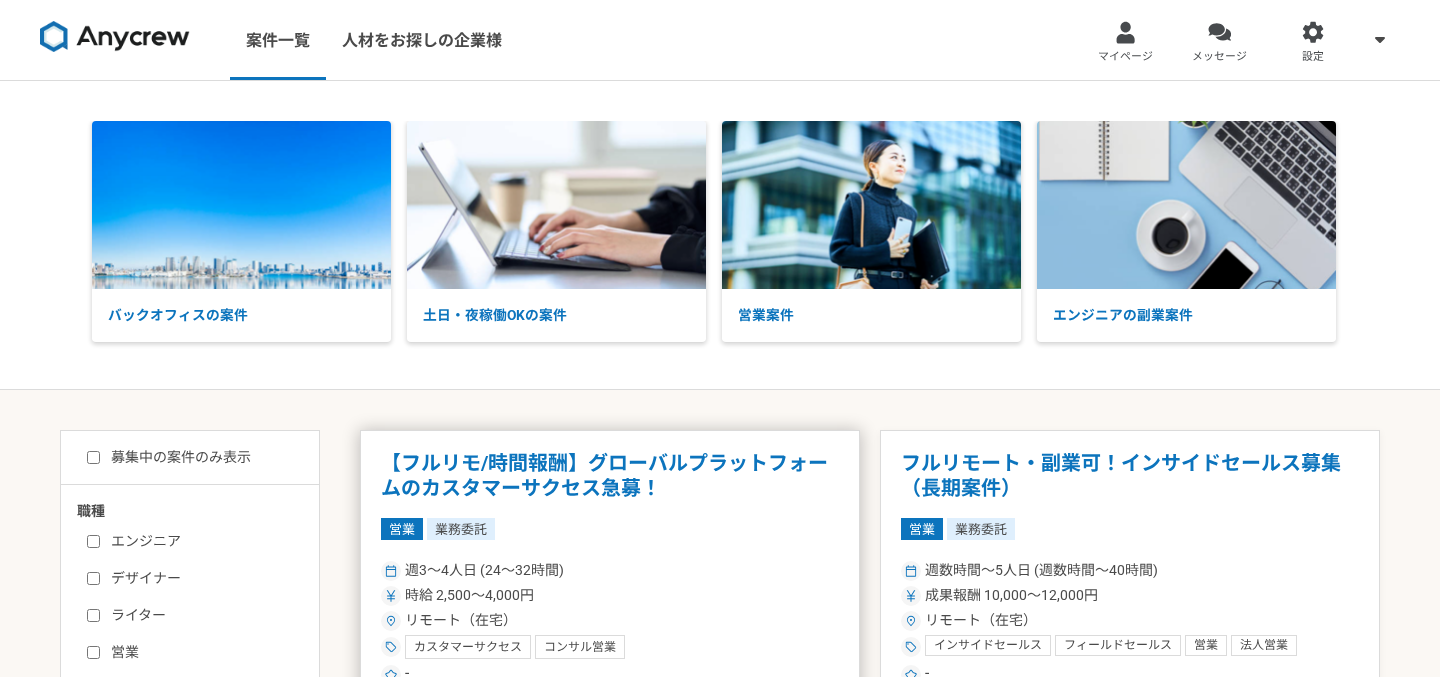 click on "【フルリモ/時間報酬】グローバルプラットフォームのカスタマーサクセス急募！" at bounding box center [610, 476] 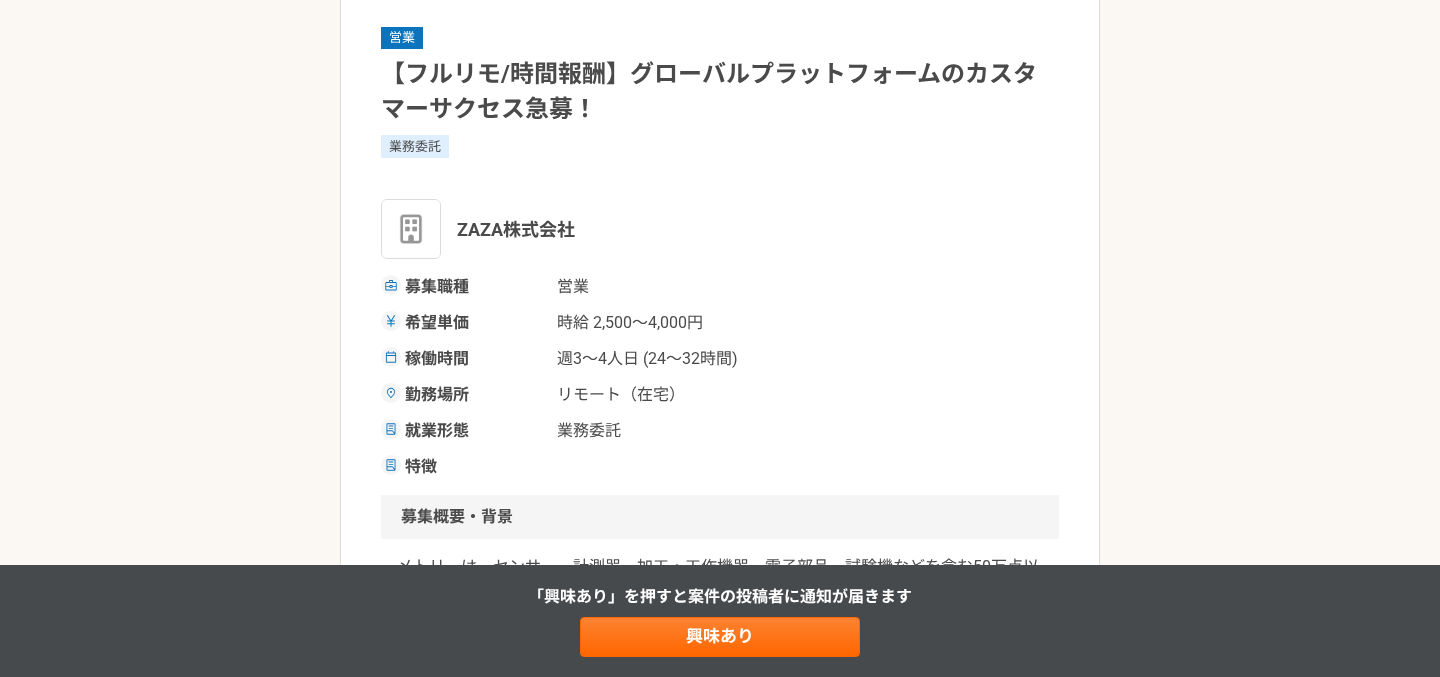 scroll, scrollTop: 0, scrollLeft: 0, axis: both 